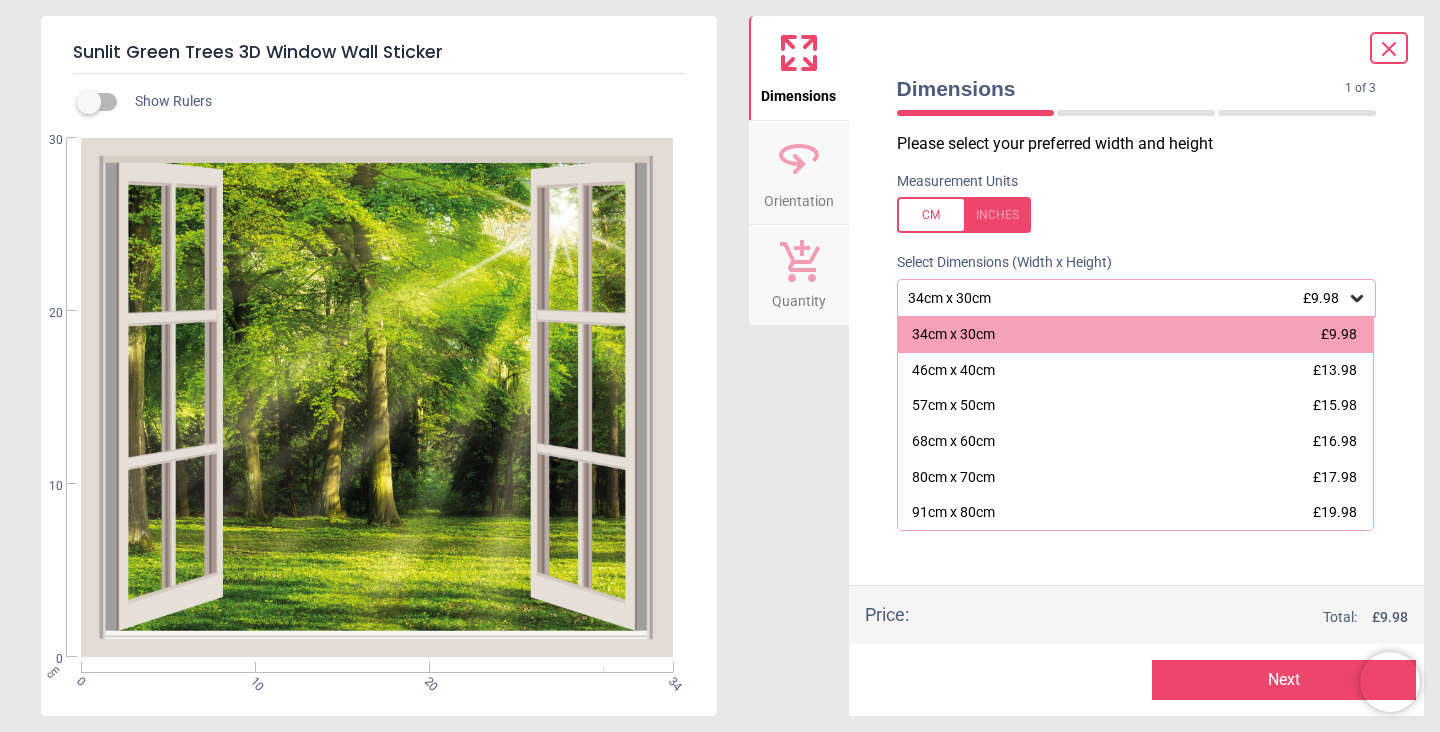 scroll, scrollTop: 0, scrollLeft: 0, axis: both 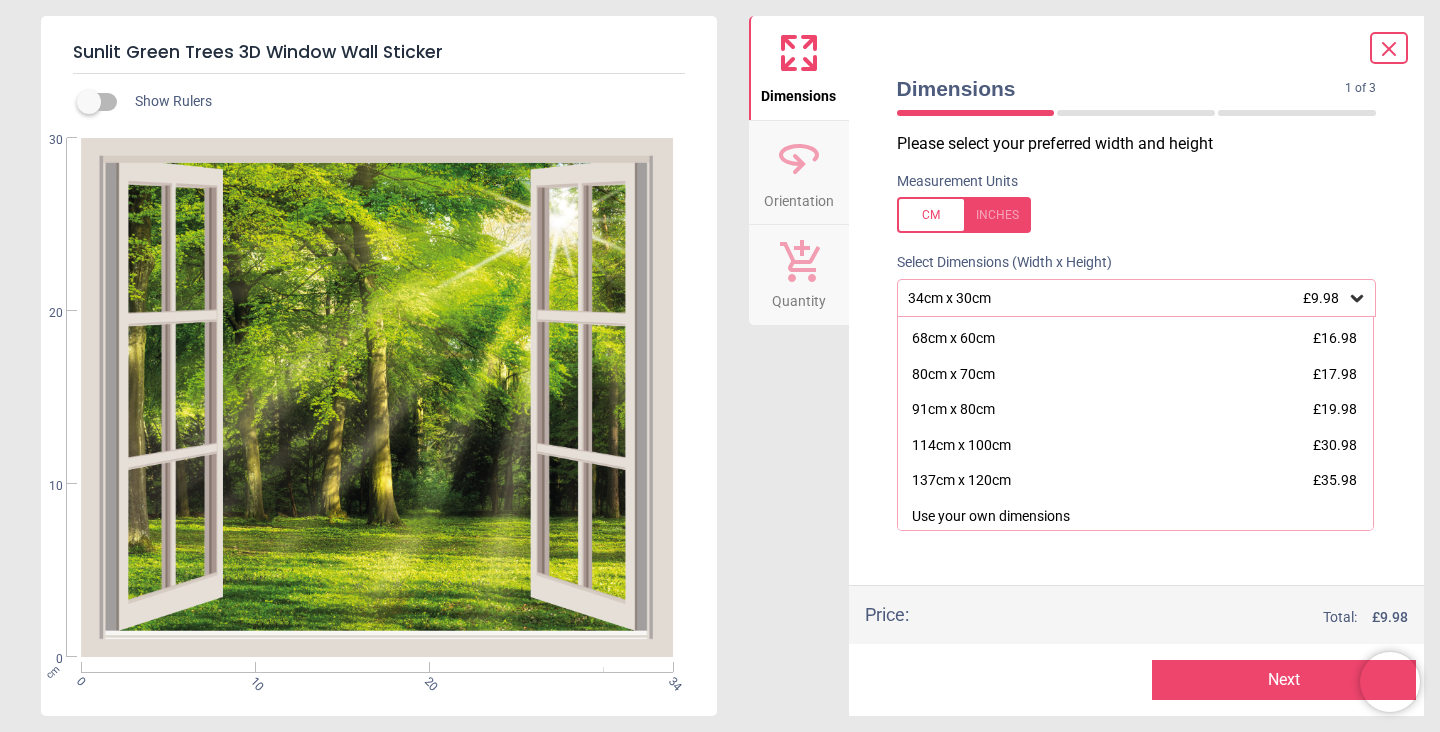 click on "Dimensions 1   of   3 1   of  4 Please select your preferred width and height Measurement Units Select Dimensions (Width x Height) [MEASUREMENT]  x  [MEASUREMENT]       £9.98 [MEASUREMENT]  x  [MEASUREMENT]       £9.98 [MEASUREMENT]  x  [MEASUREMENT]       £13.98 [MEASUREMENT]  x  [MEASUREMENT]       £15.98 [MEASUREMENT]  x  [MEASUREMENT]       £16.98 [MEASUREMENT]  x  [MEASUREMENT]       £17.98 [MEASUREMENT]  x  [MEASUREMENT]       £19.98 [MEASUREMENT]  x  [MEASUREMENT]       £30.98 [MEASUREMENT]  x  [MEASUREMENT]       £35.98 Use your own dimensions Use custom dimensions Price :  Total: £ 9.98   Preview Next Next" at bounding box center (1137, 366) 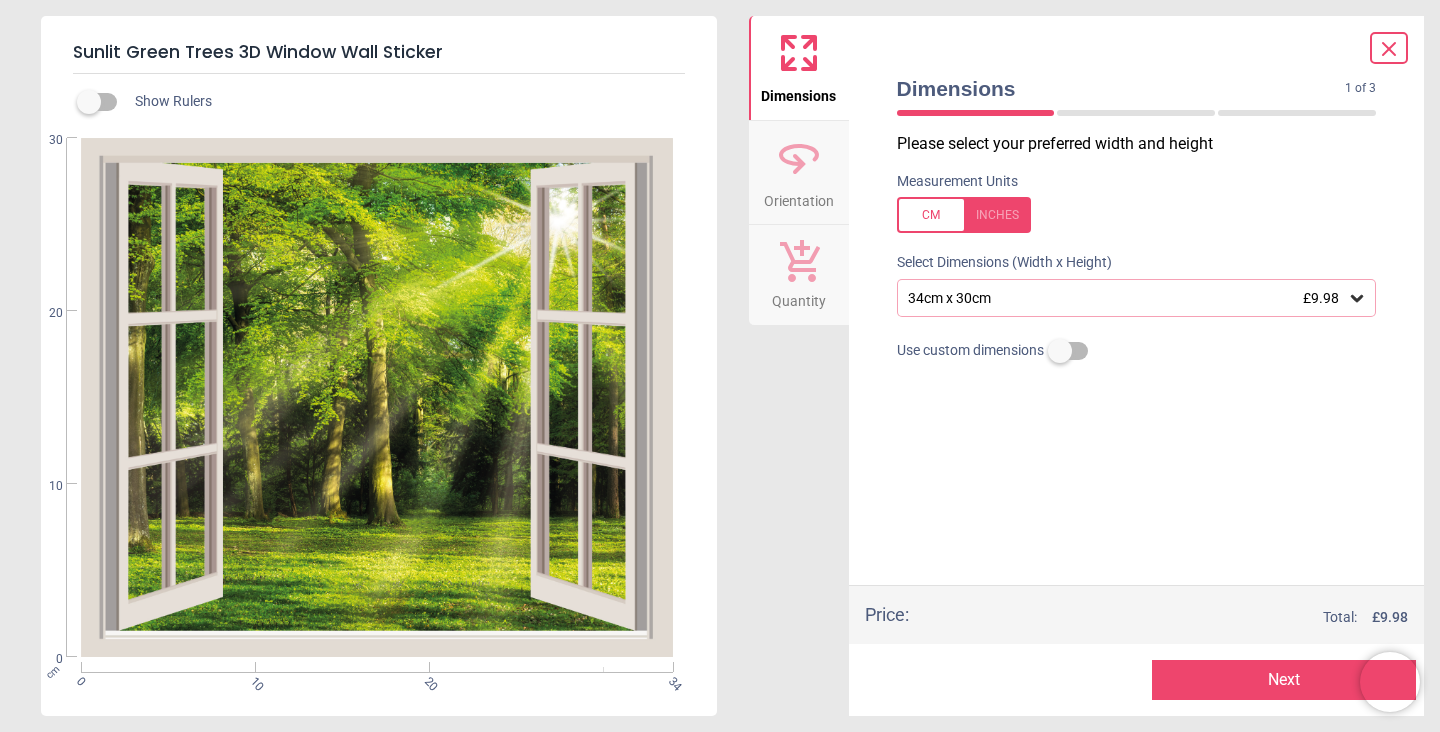 click 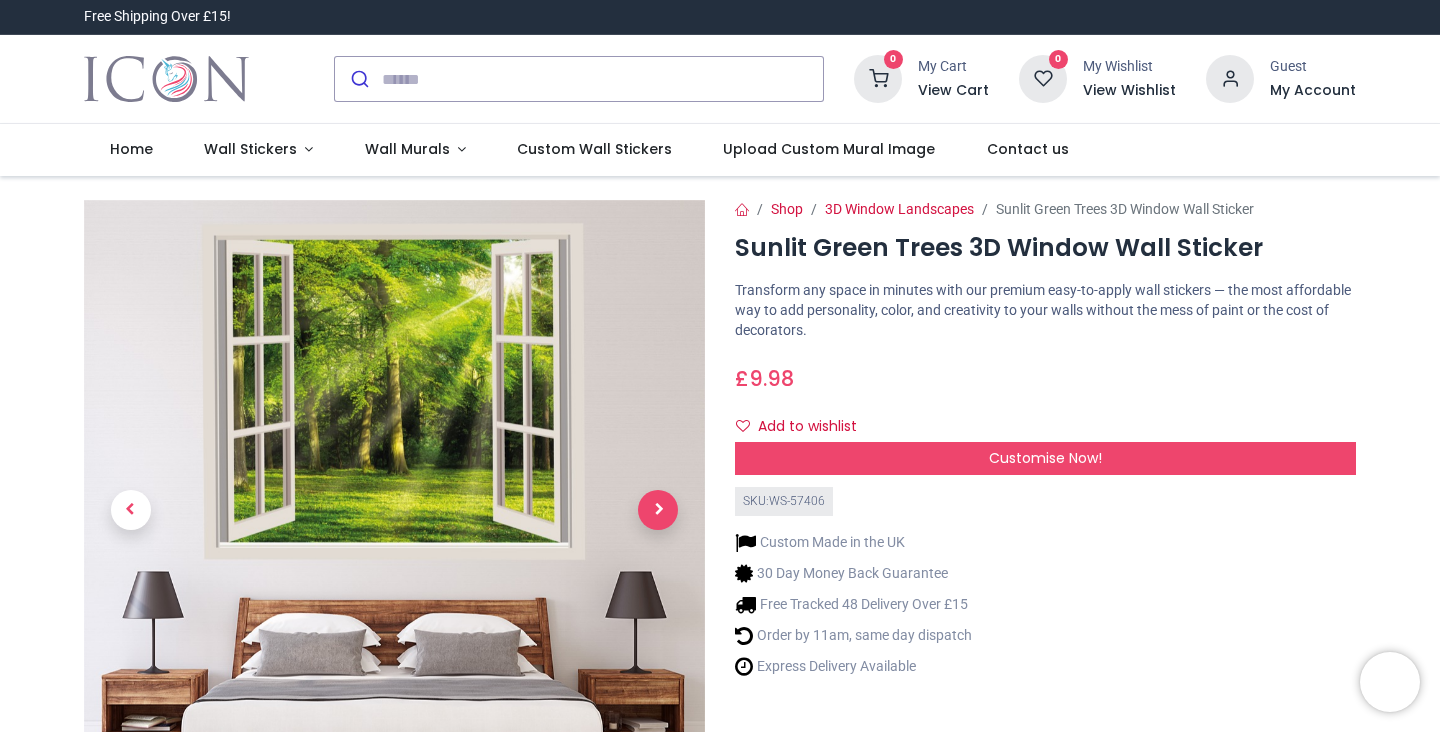 click at bounding box center [658, 510] 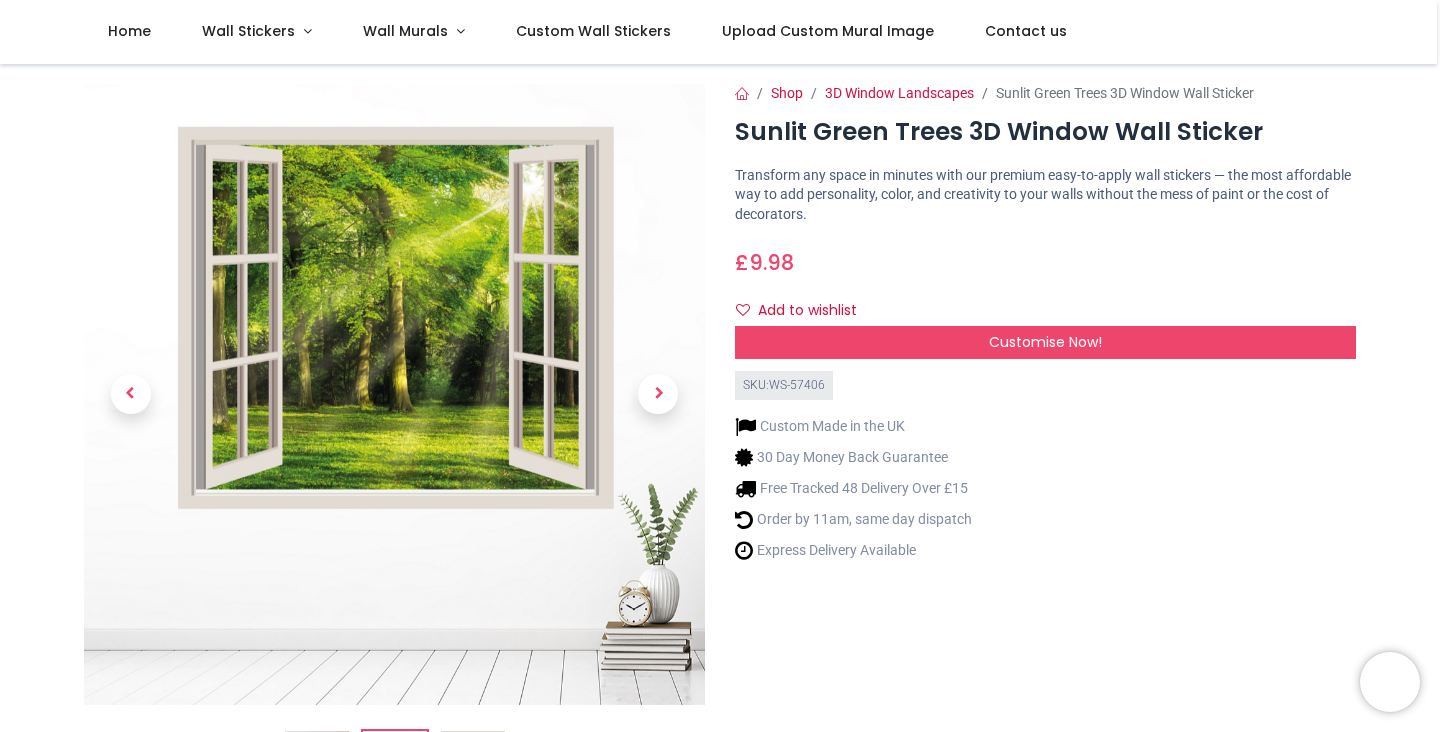 scroll, scrollTop: 0, scrollLeft: 0, axis: both 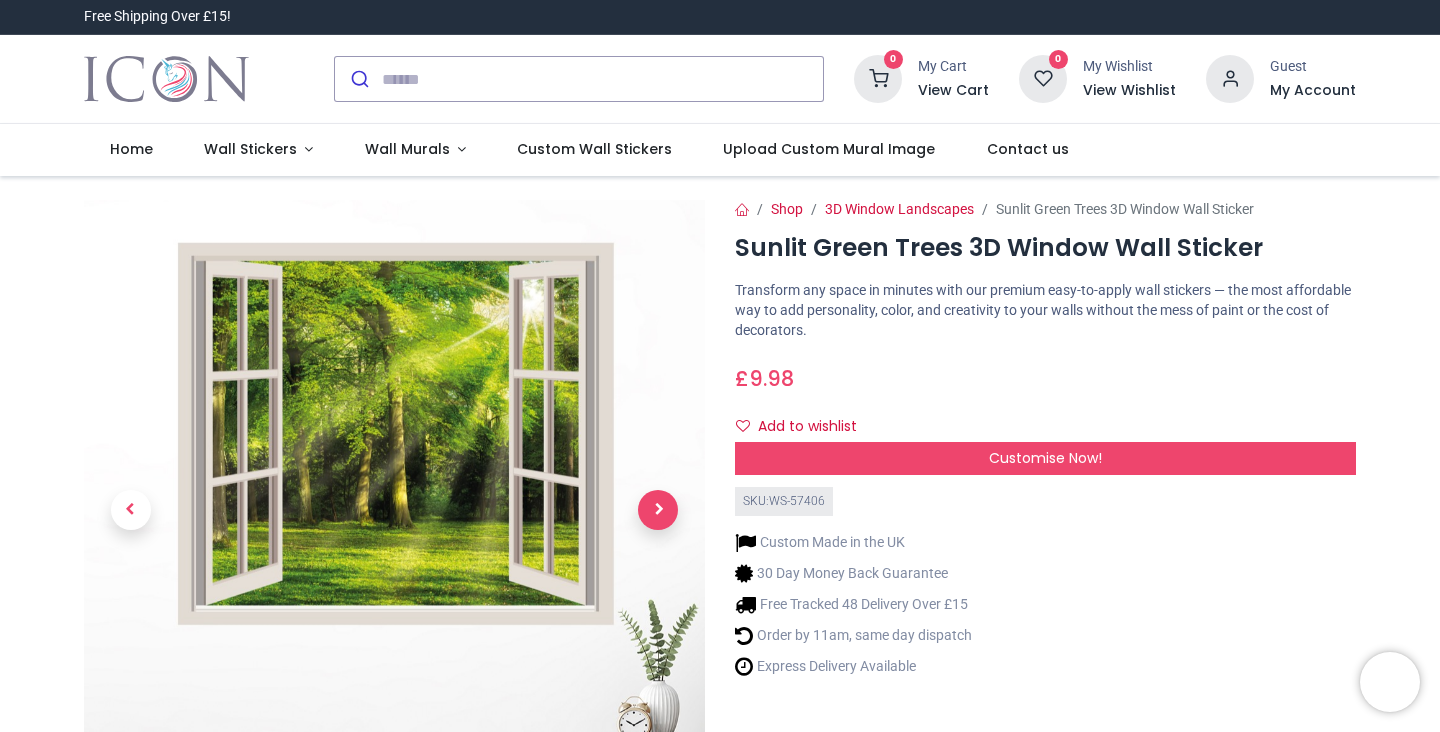 click at bounding box center [658, 510] 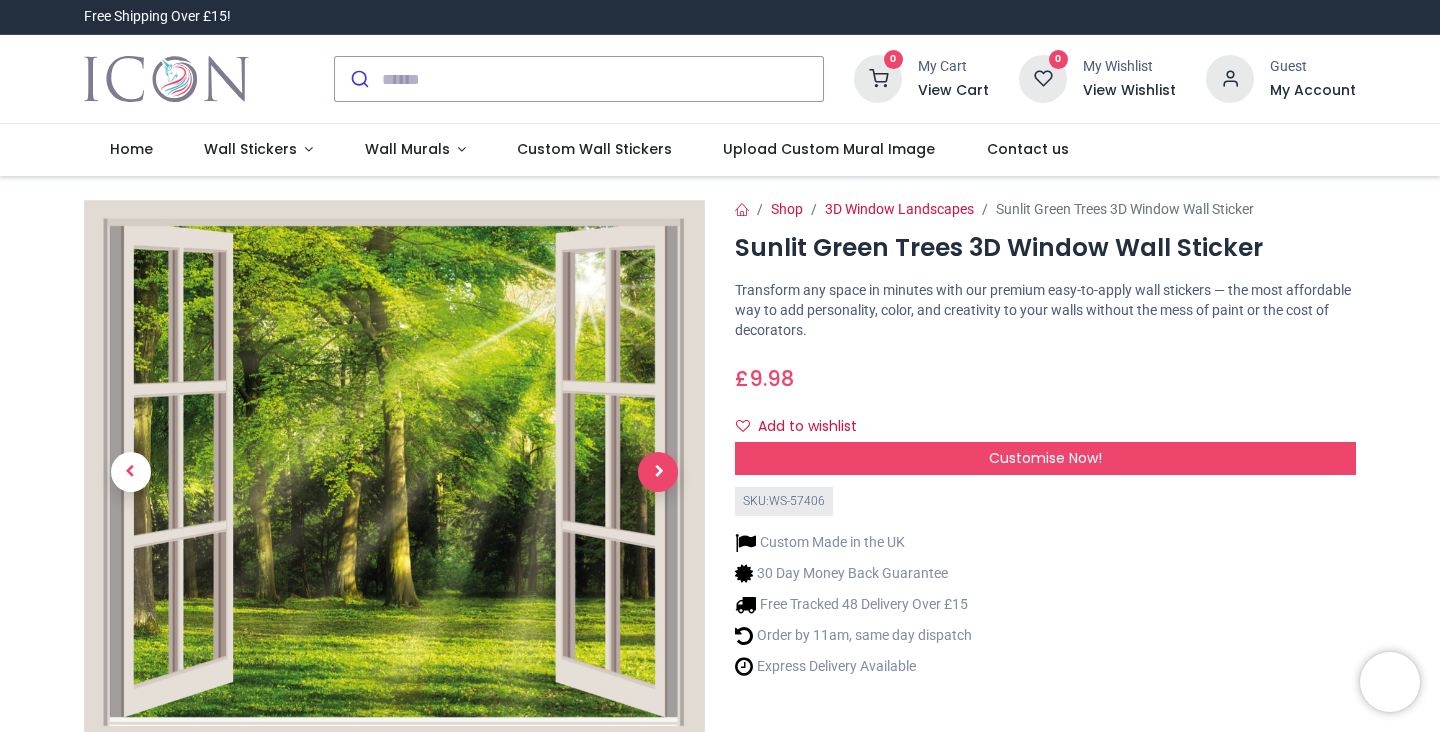click at bounding box center [658, 472] 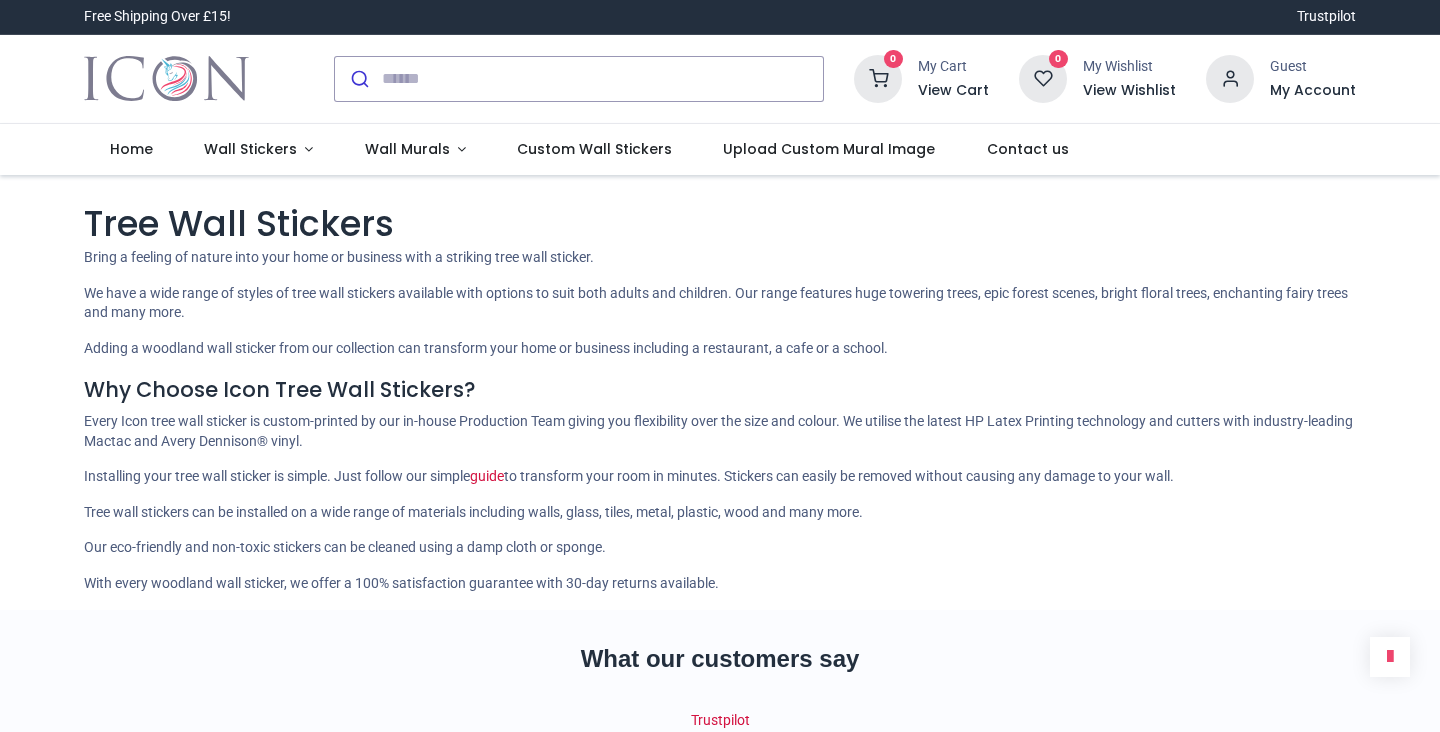 scroll, scrollTop: 0, scrollLeft: 0, axis: both 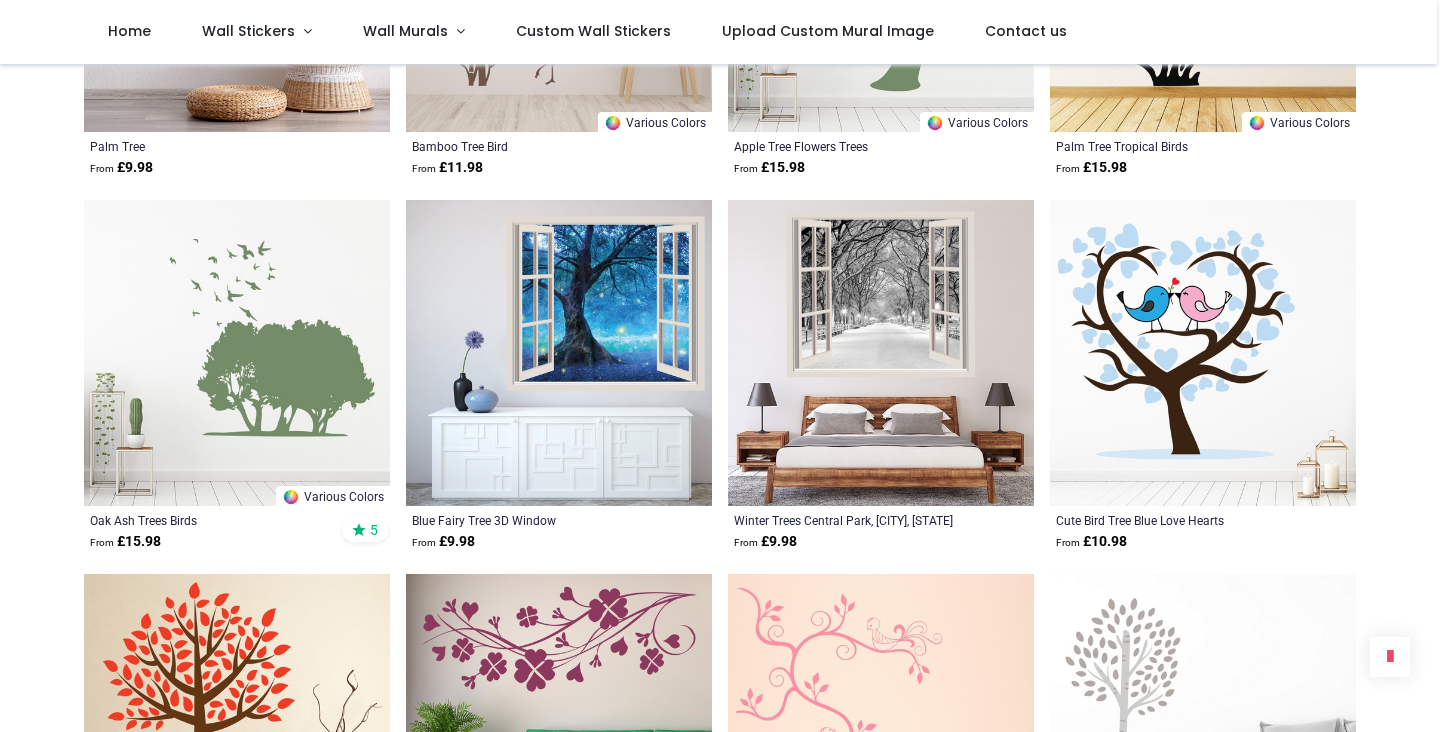click at bounding box center [881, 353] 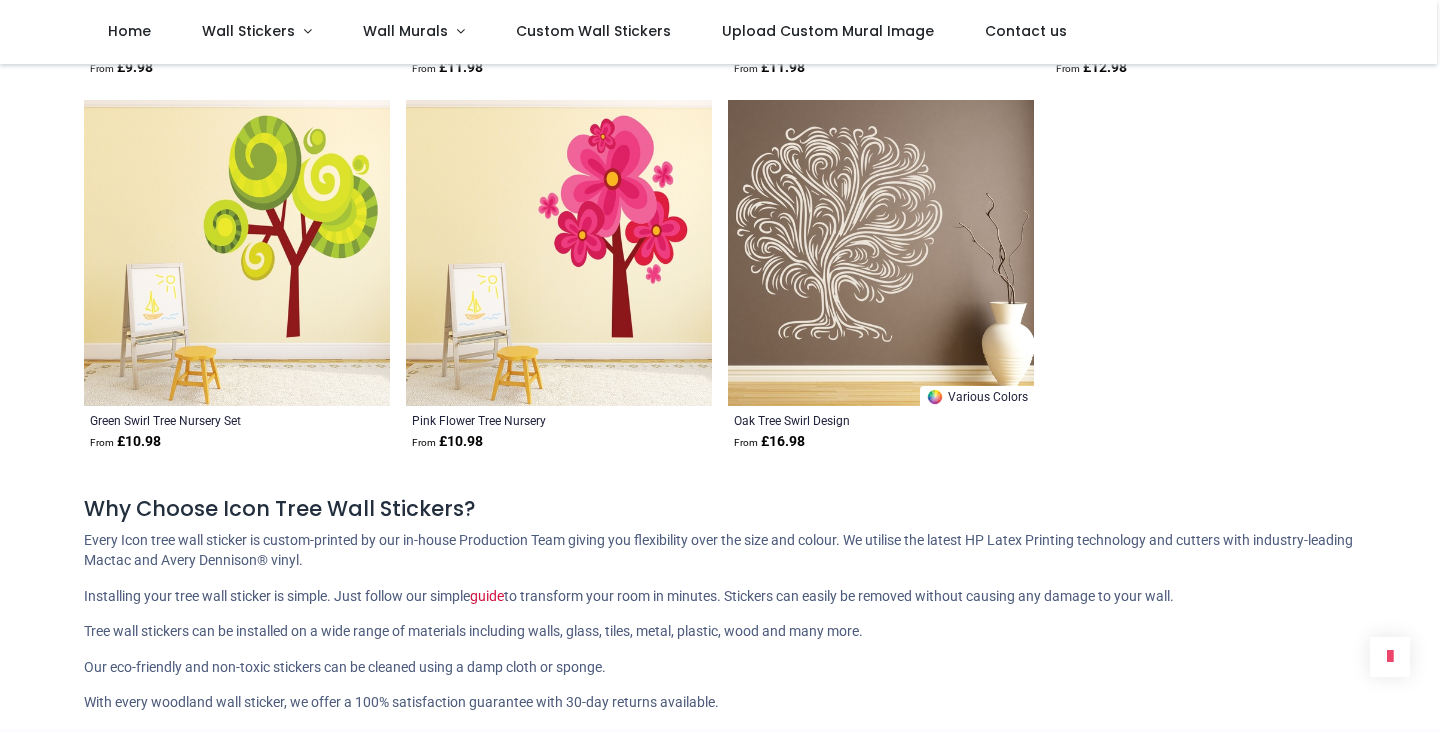 scroll, scrollTop: 7542, scrollLeft: 0, axis: vertical 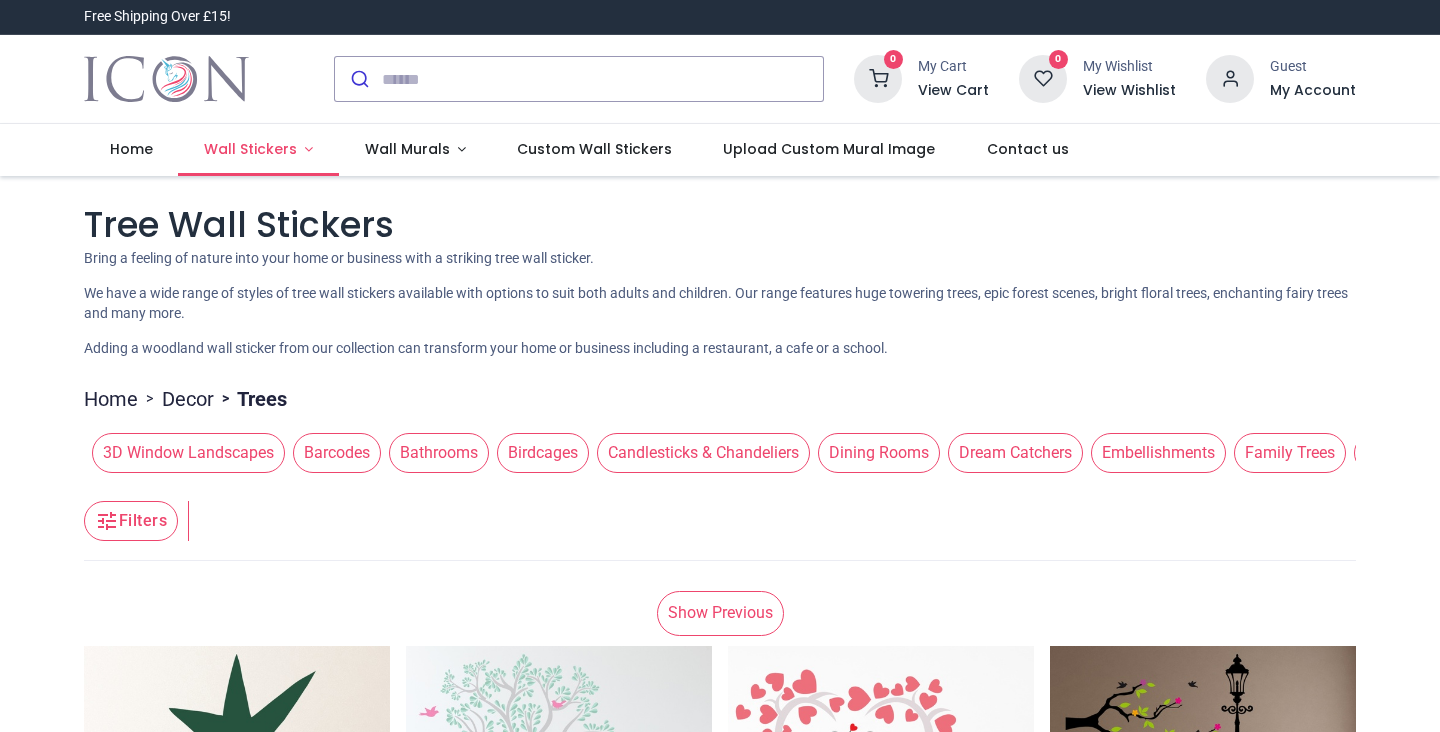 click on "Wall Stickers" at bounding box center [250, 149] 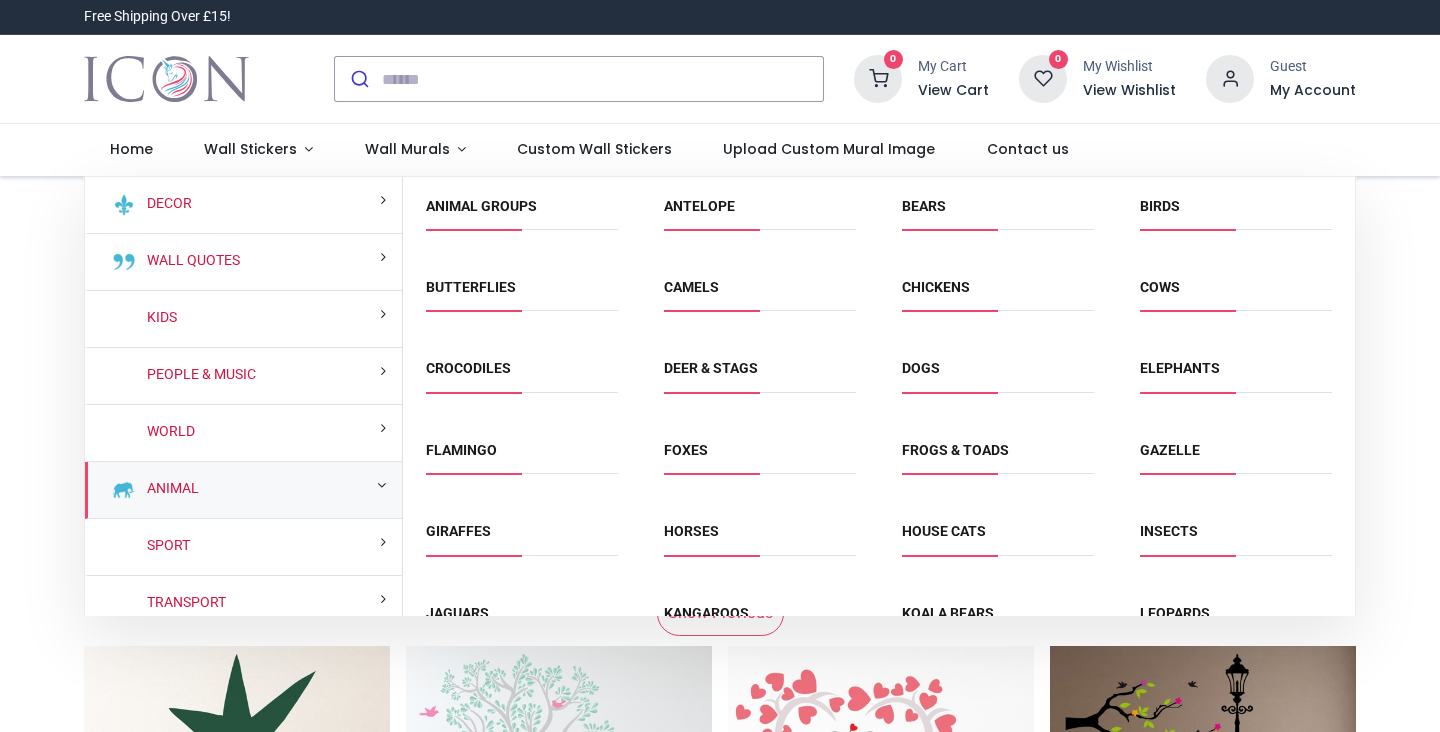 scroll, scrollTop: 0, scrollLeft: 0, axis: both 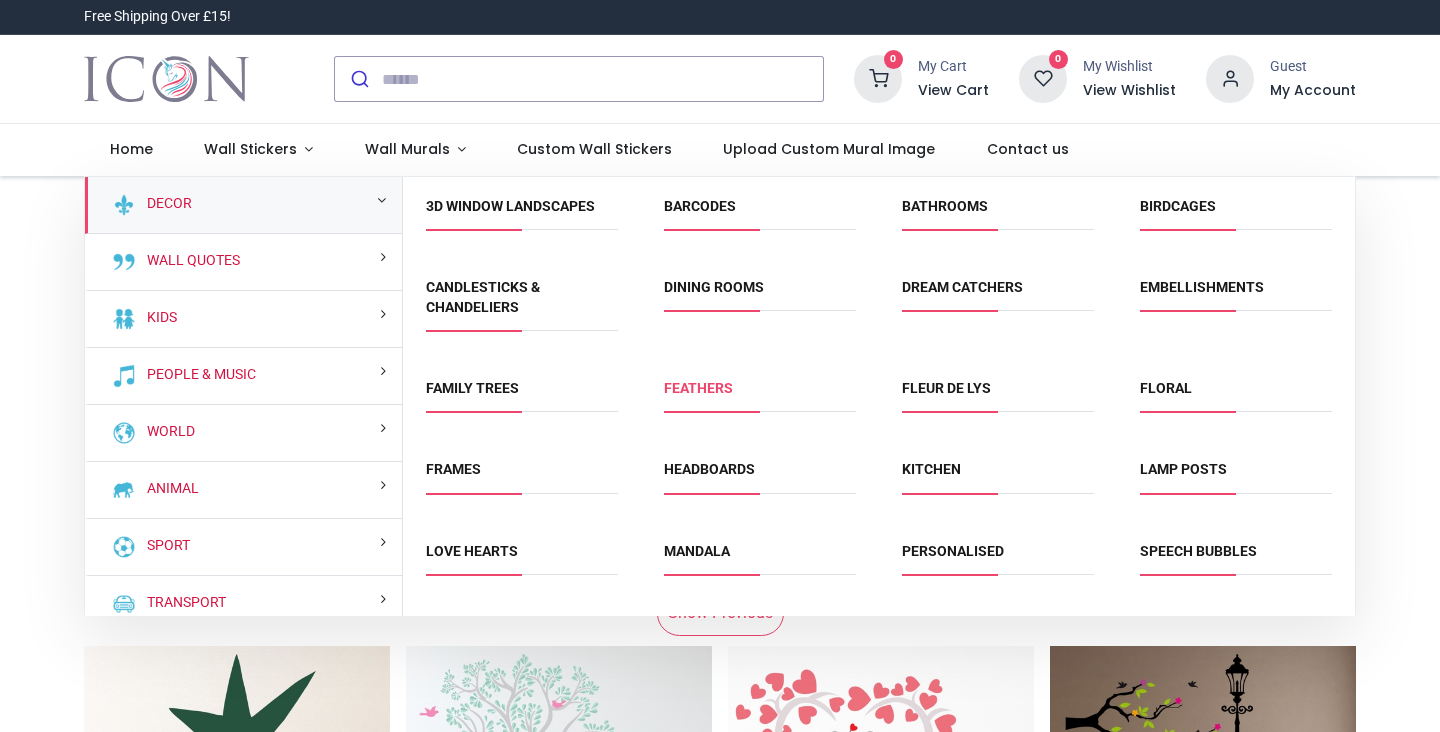 click on "Feathers" at bounding box center (698, 388) 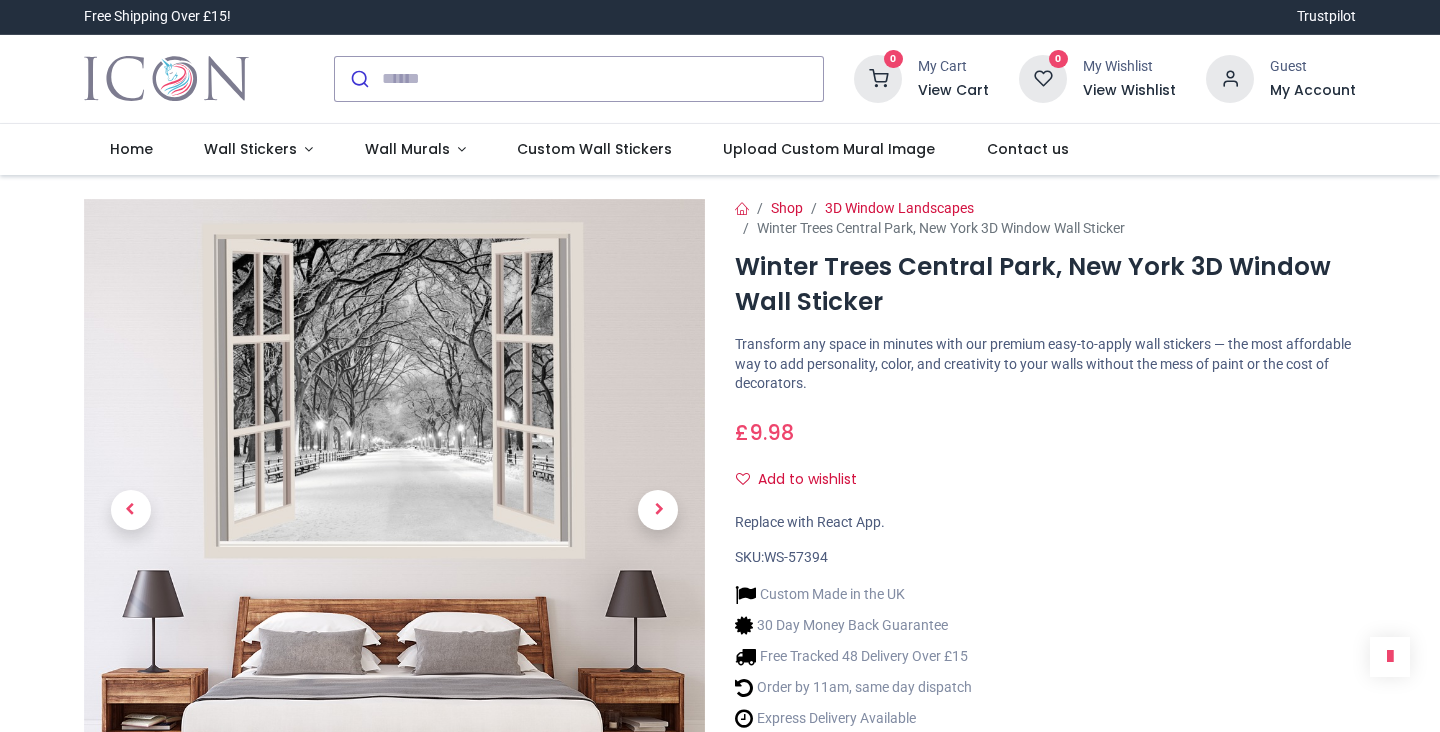 scroll, scrollTop: 0, scrollLeft: 0, axis: both 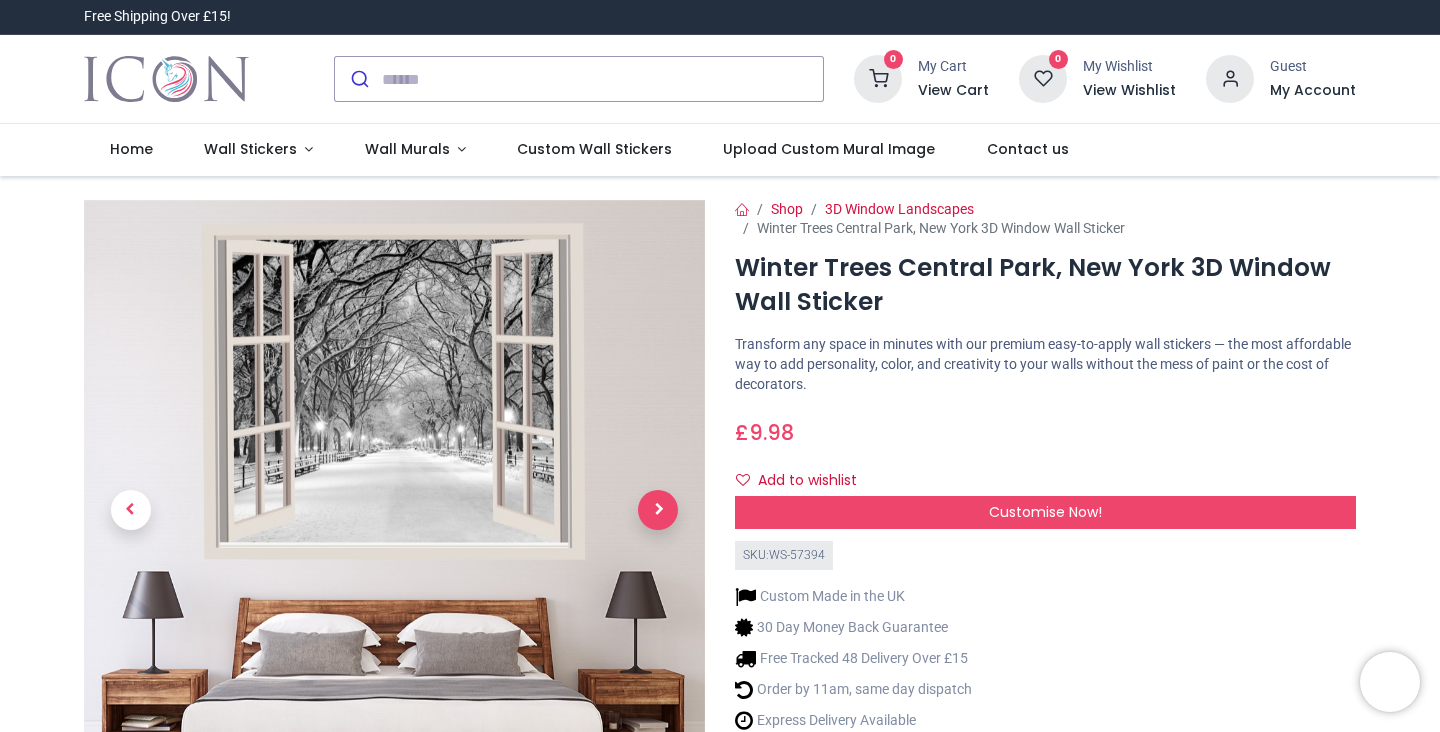 click at bounding box center (658, 510) 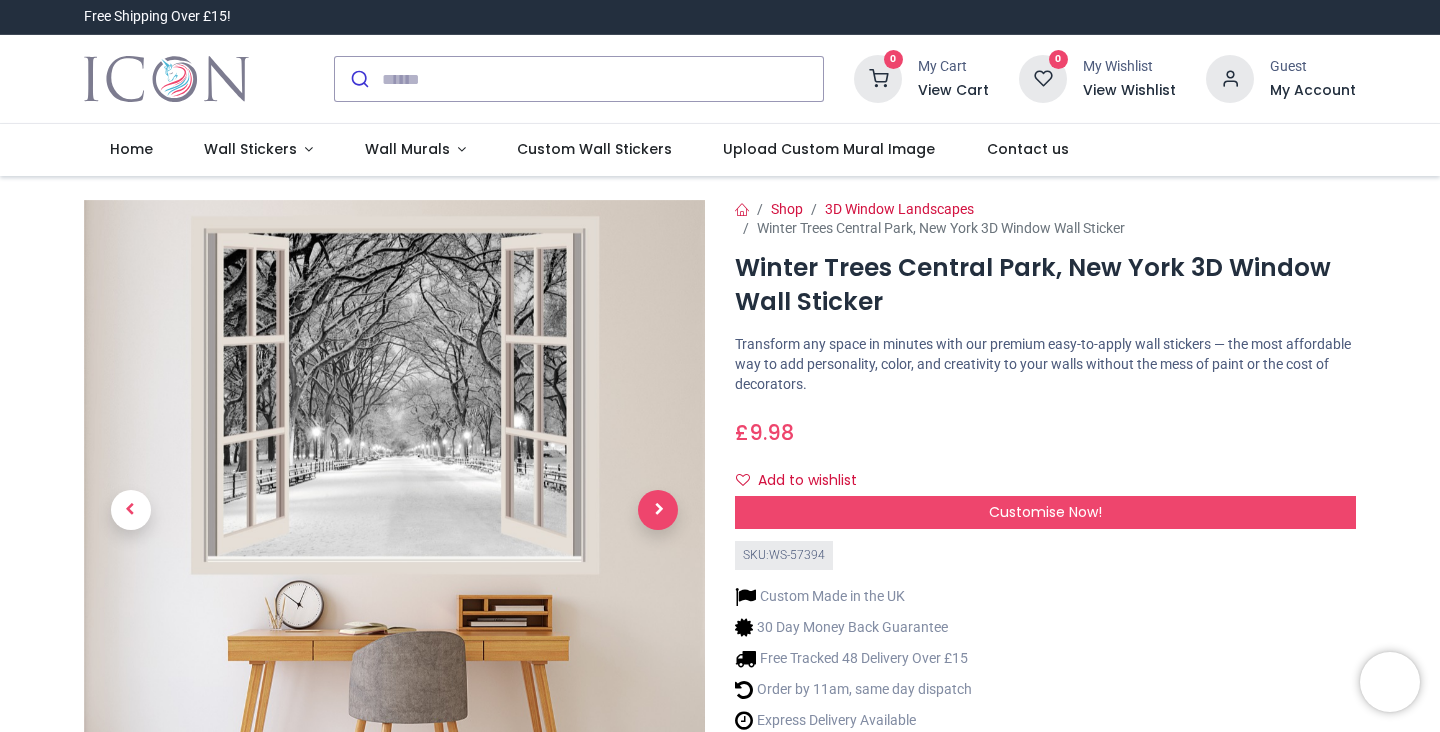 click at bounding box center (658, 510) 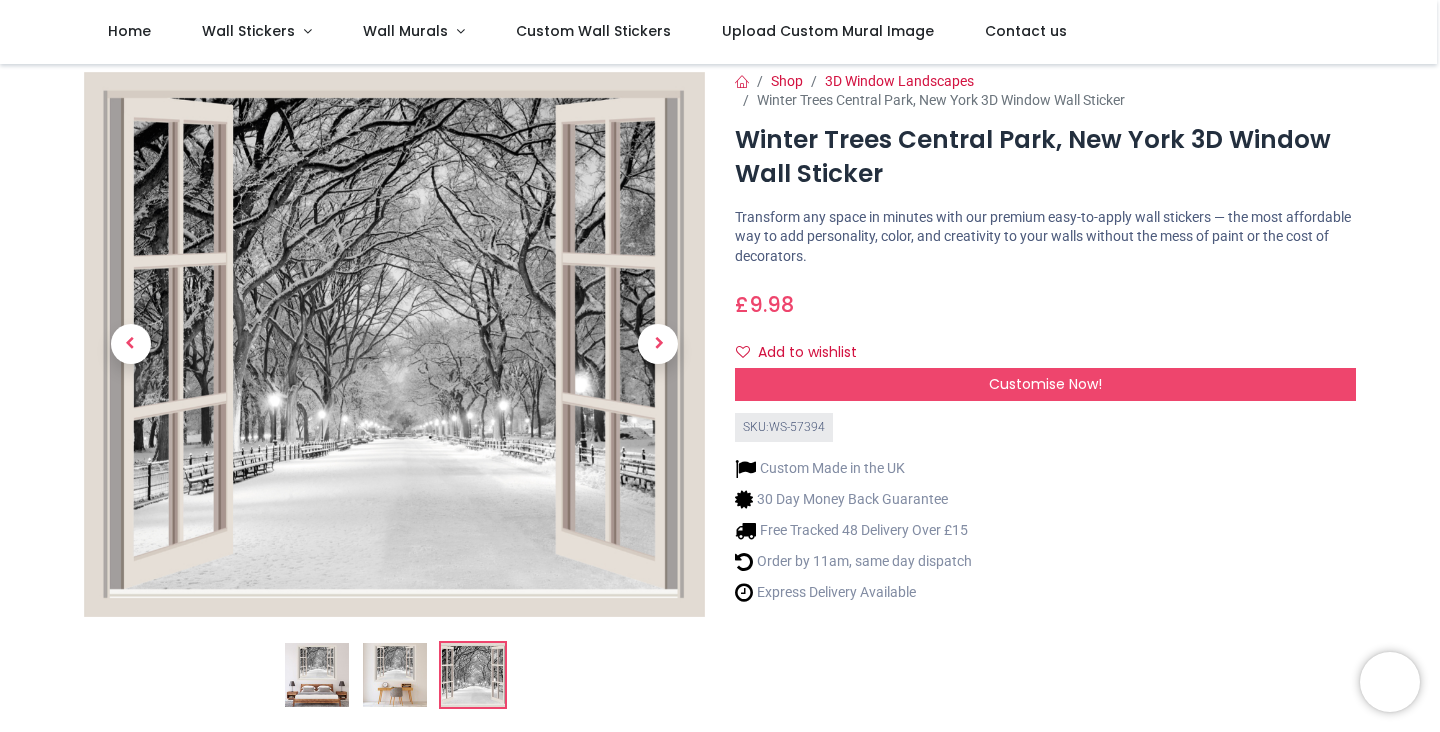 scroll, scrollTop: 12, scrollLeft: 0, axis: vertical 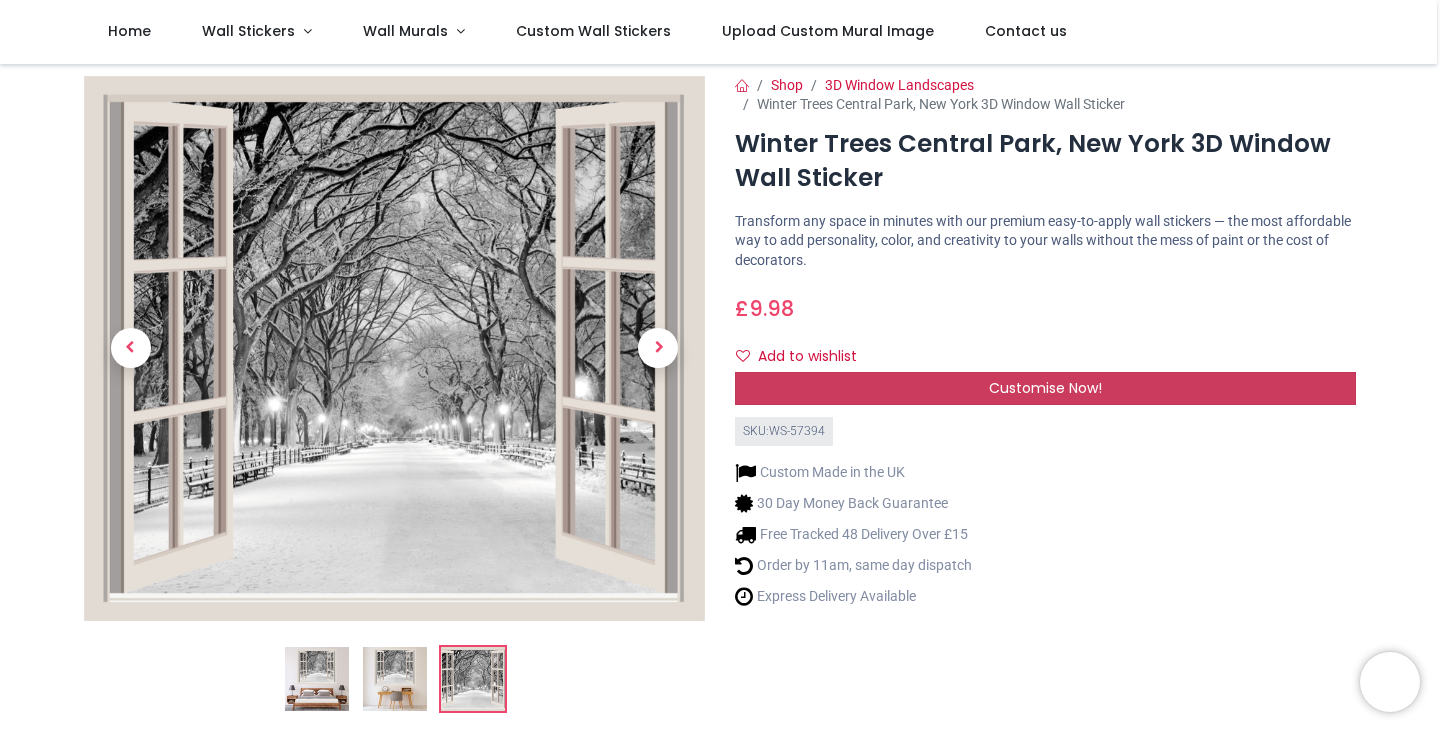 click on "Customise Now!" at bounding box center [1045, 388] 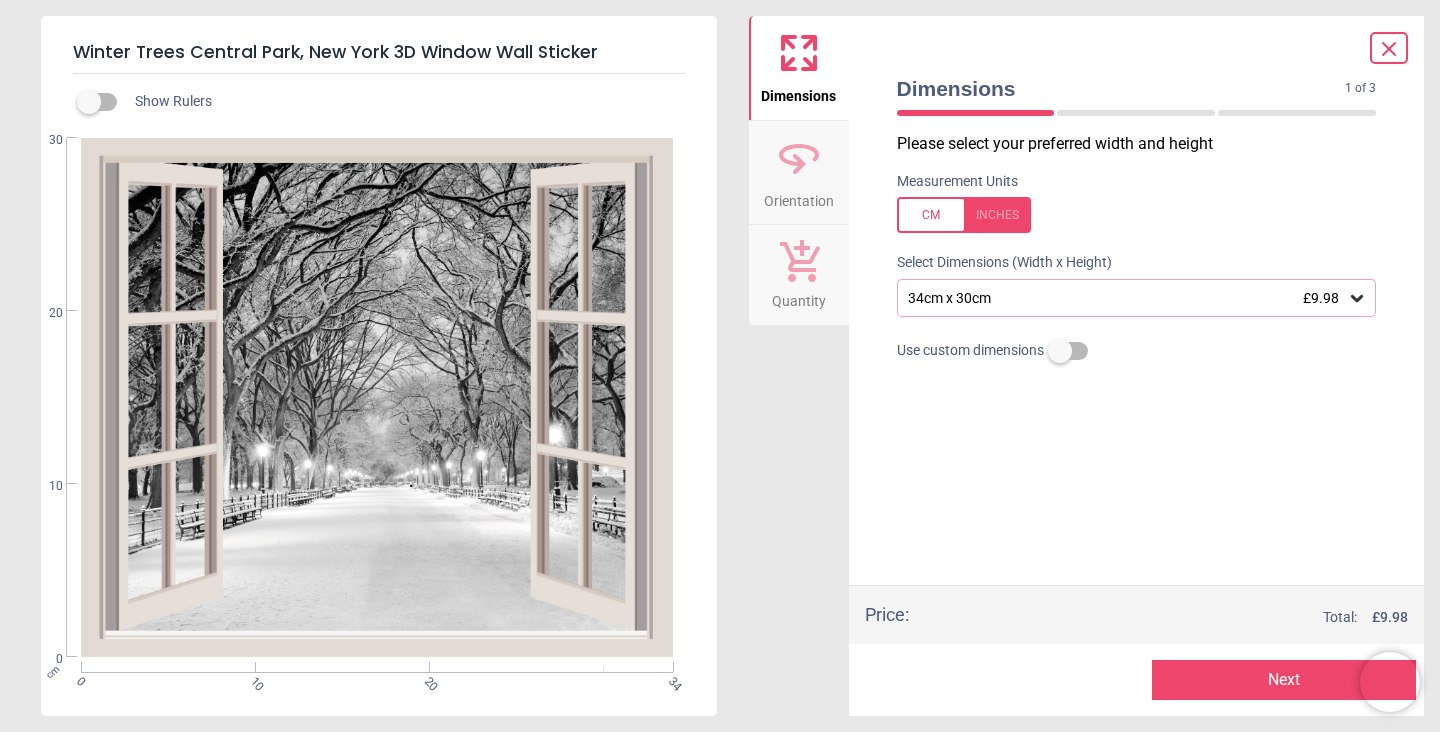 click 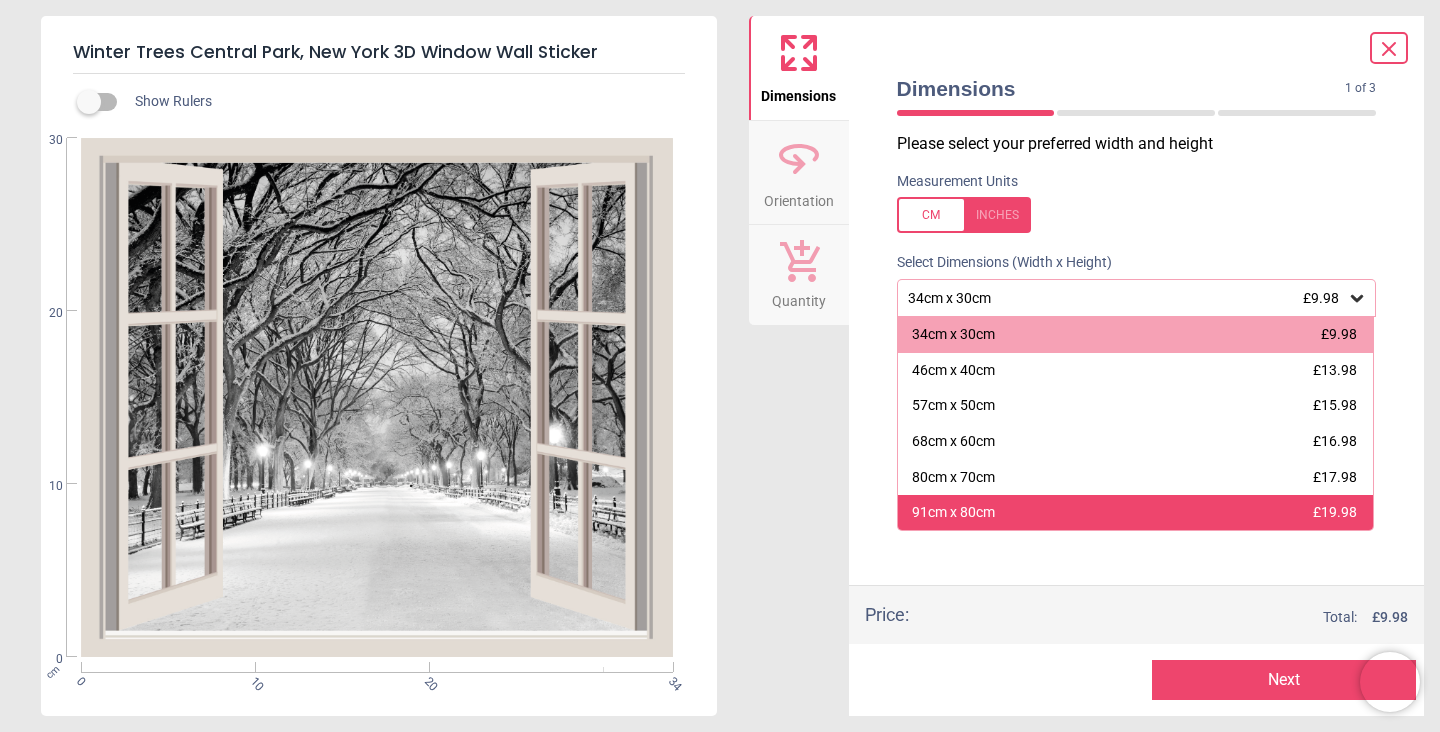 click on "91cm  x  80cm       £19.98" at bounding box center [1136, 513] 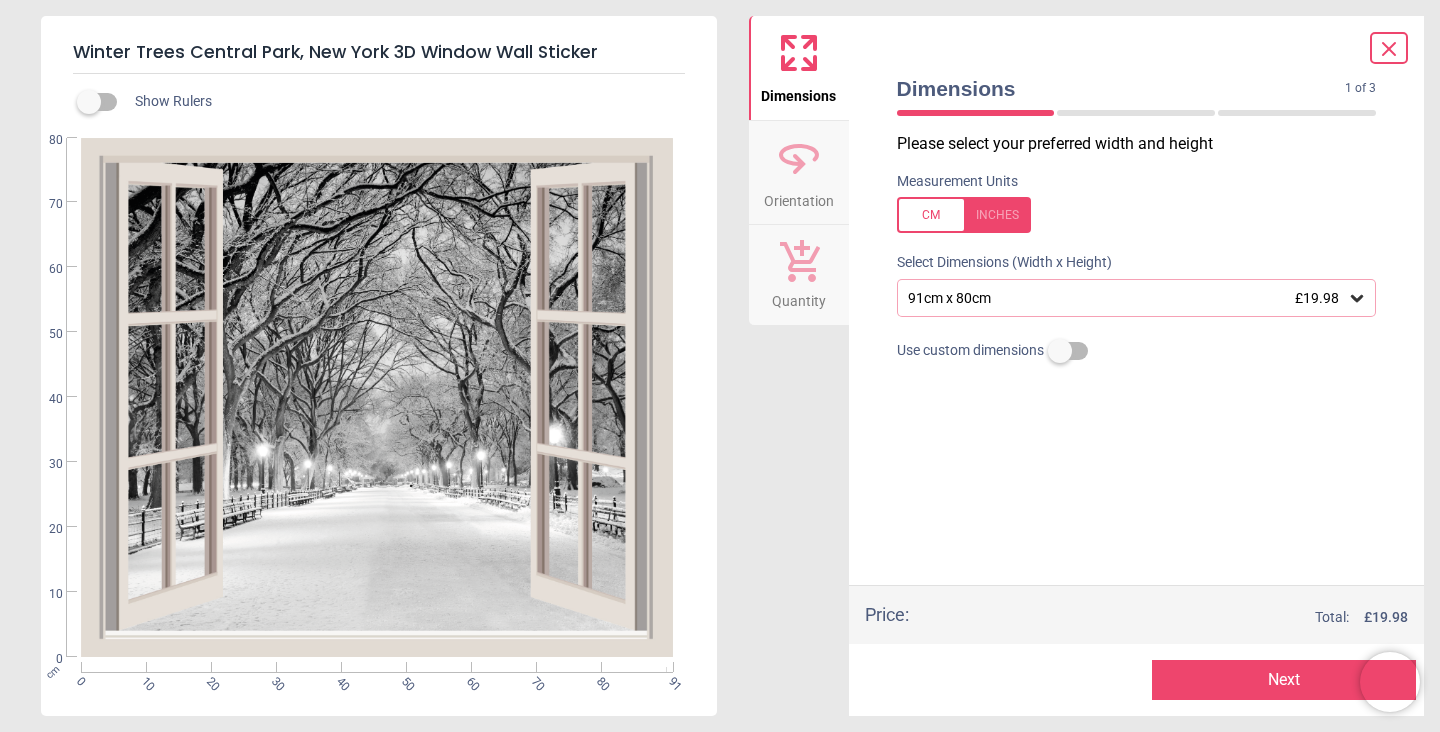 click 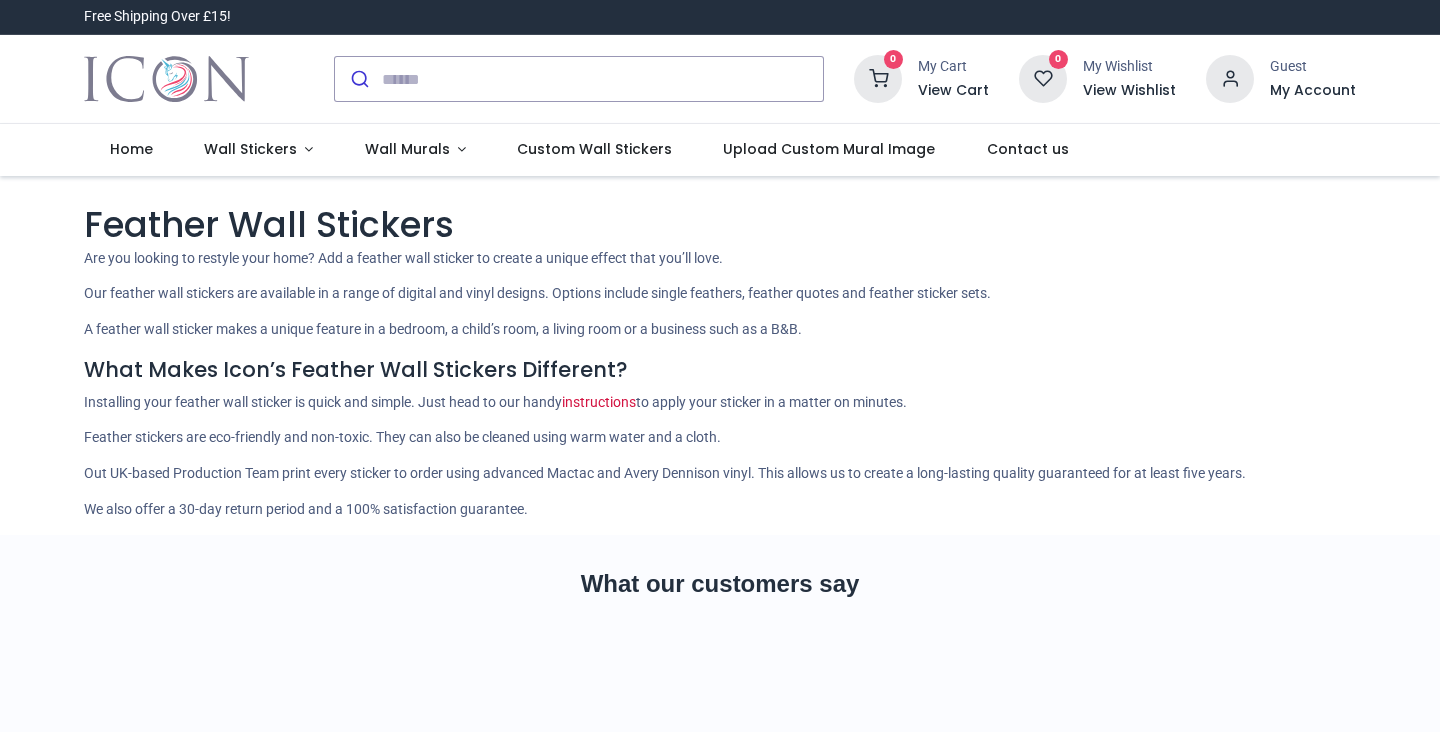 scroll, scrollTop: 0, scrollLeft: 0, axis: both 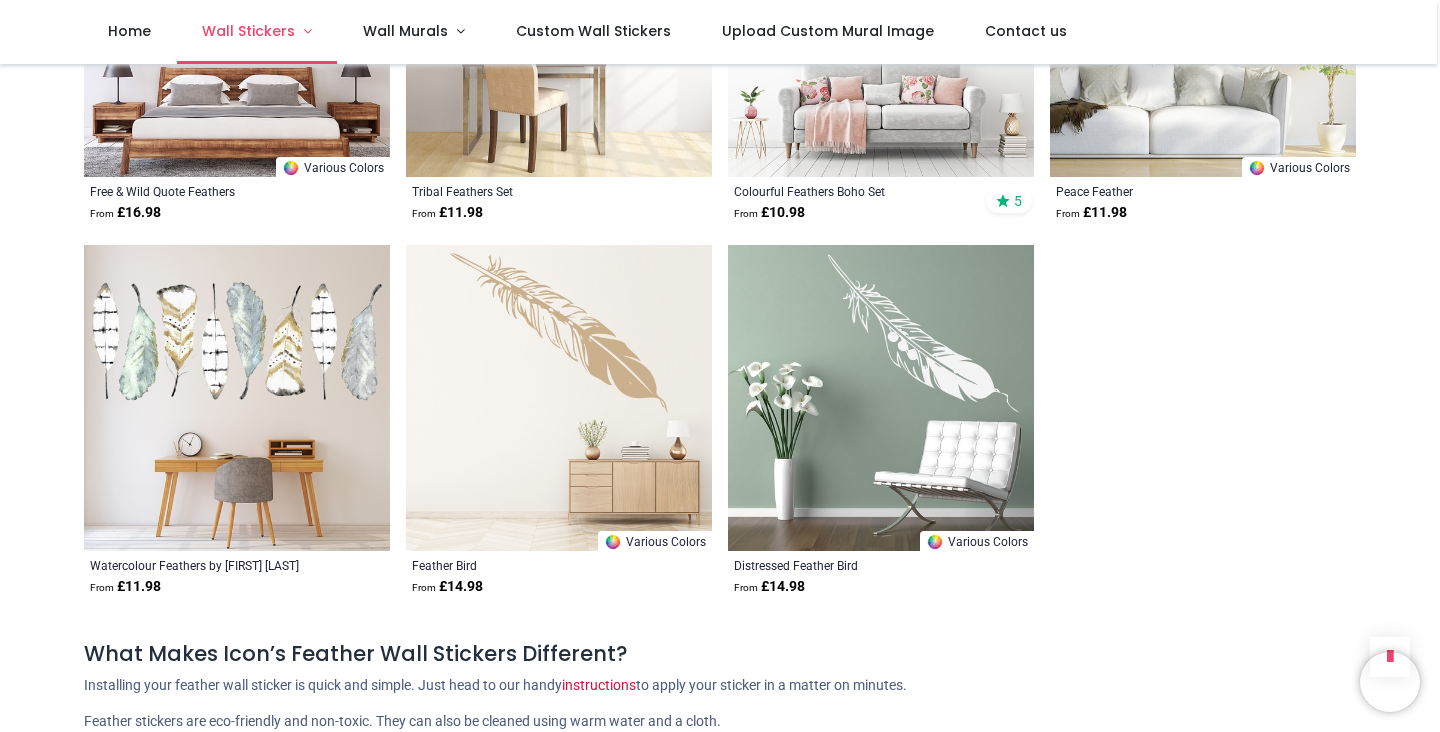 click on "Wall Stickers" at bounding box center [248, 31] 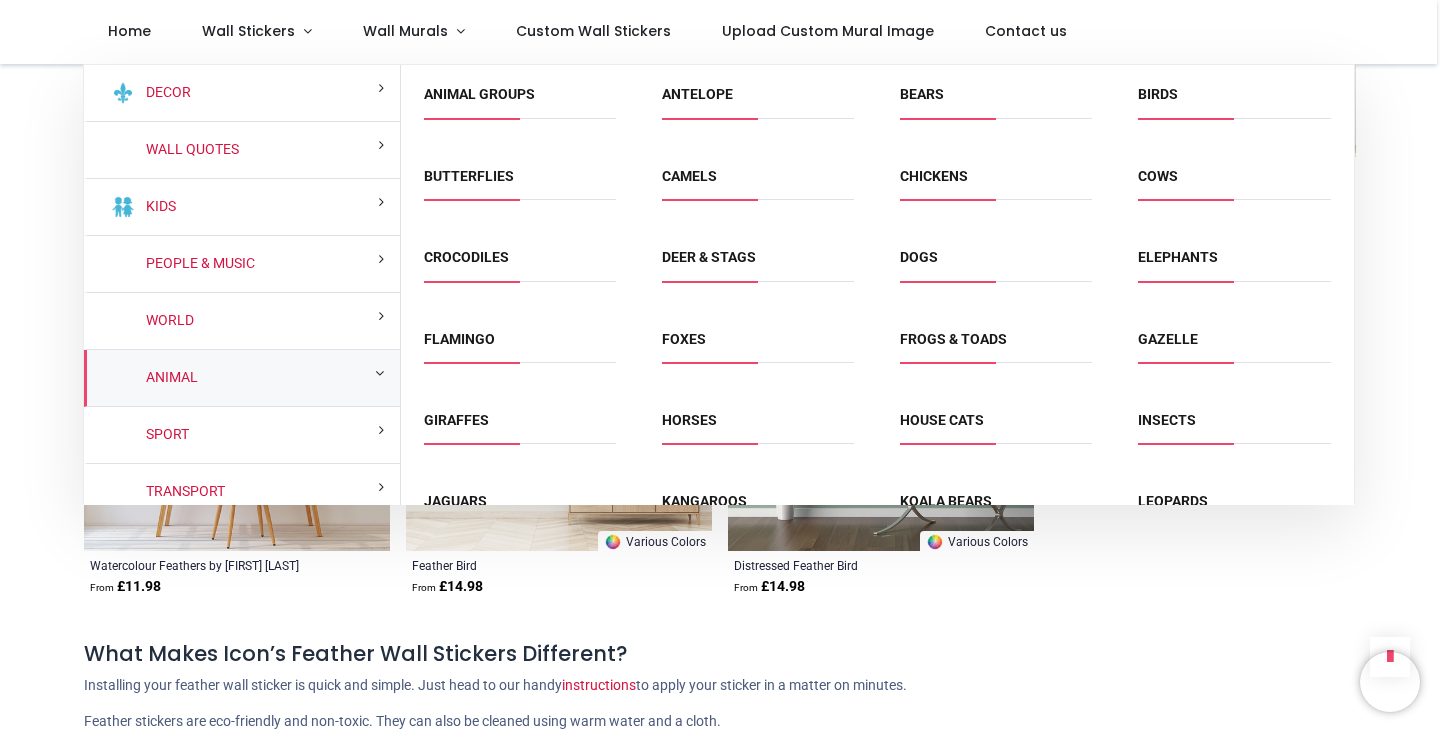 scroll, scrollTop: 0, scrollLeft: 0, axis: both 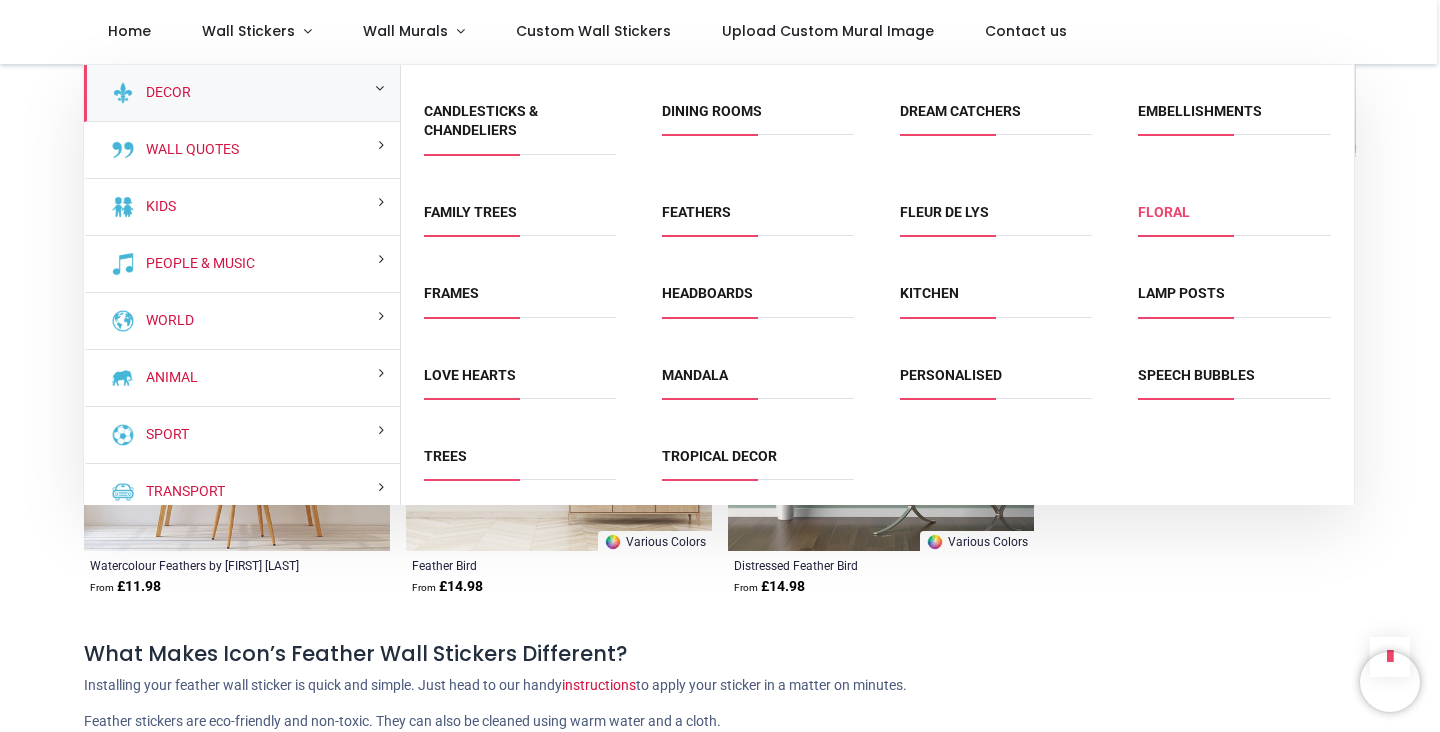 click on "Floral" at bounding box center (1164, 212) 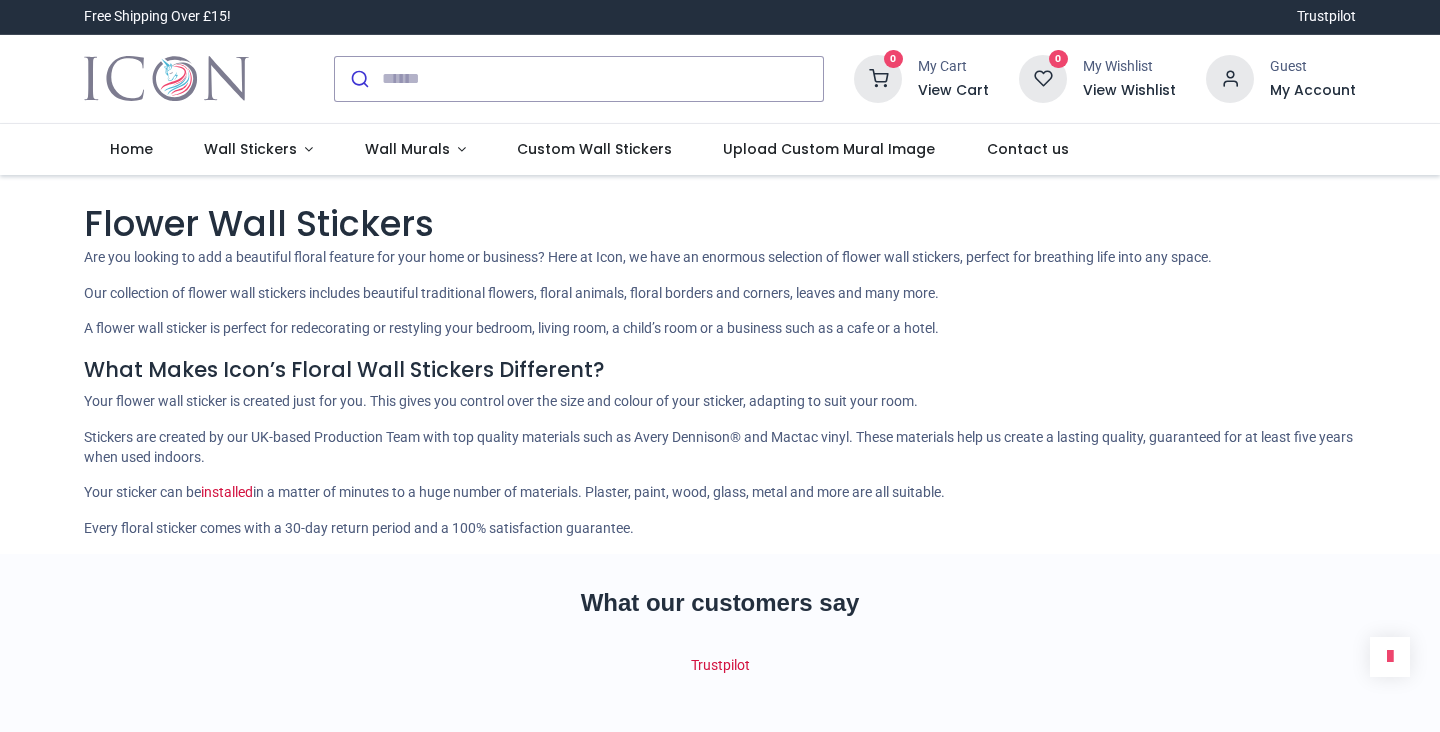 scroll, scrollTop: 0, scrollLeft: 0, axis: both 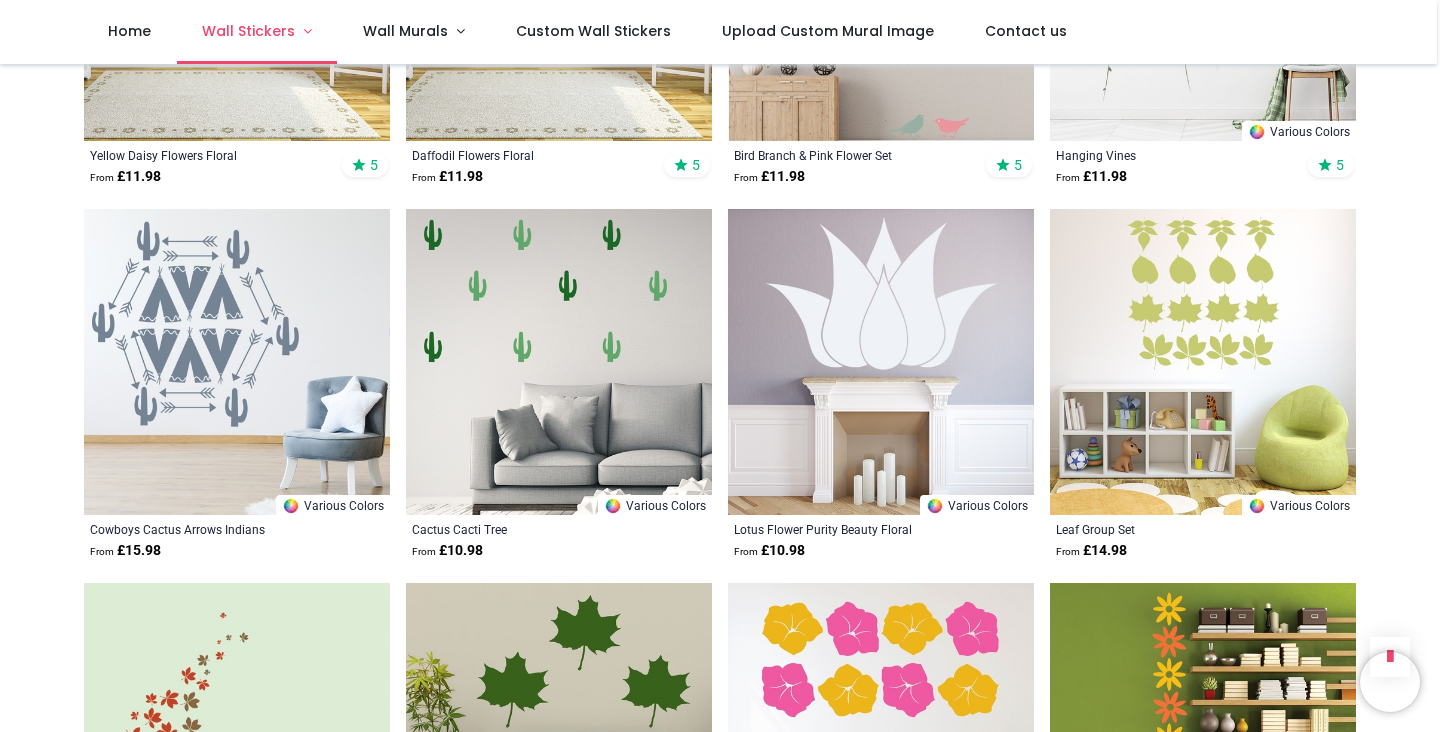 click on "Wall Stickers" at bounding box center [248, 31] 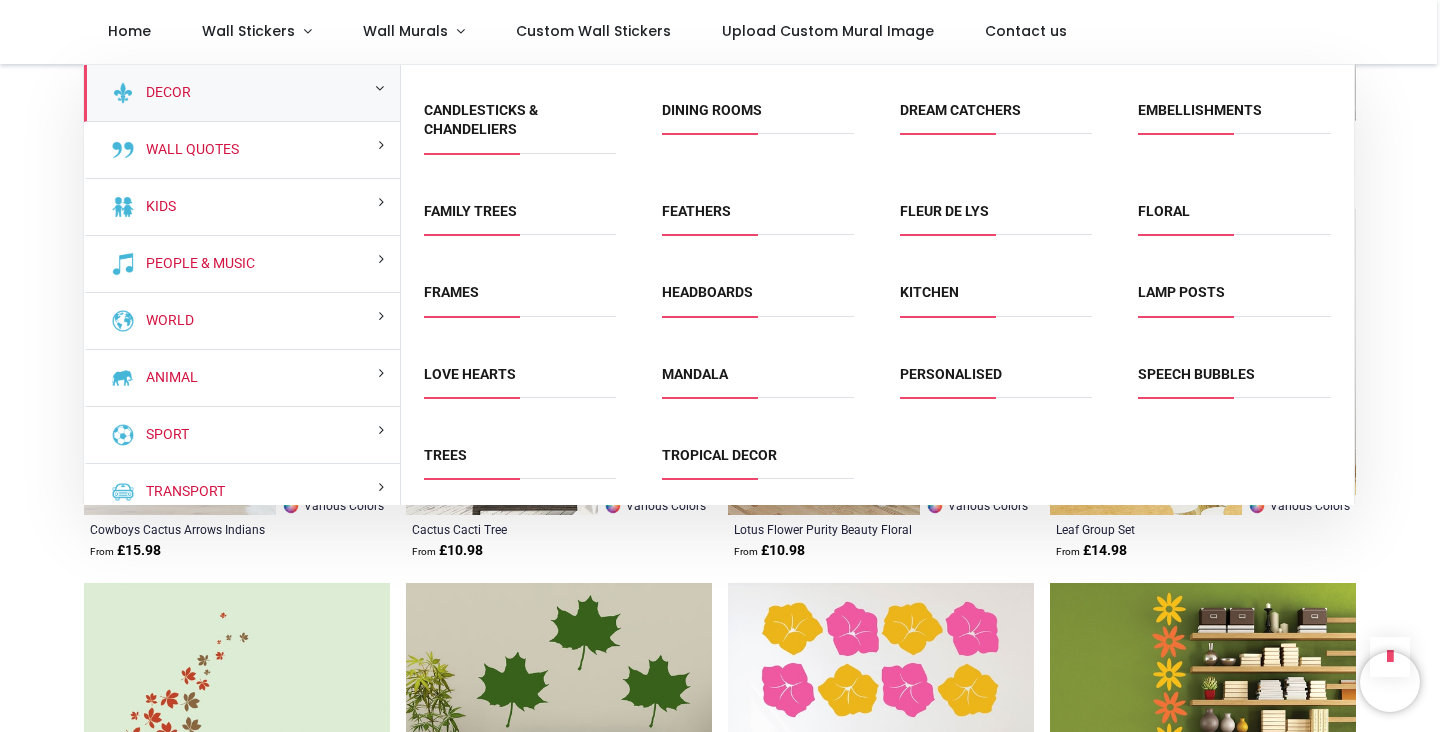 scroll, scrollTop: 65, scrollLeft: 0, axis: vertical 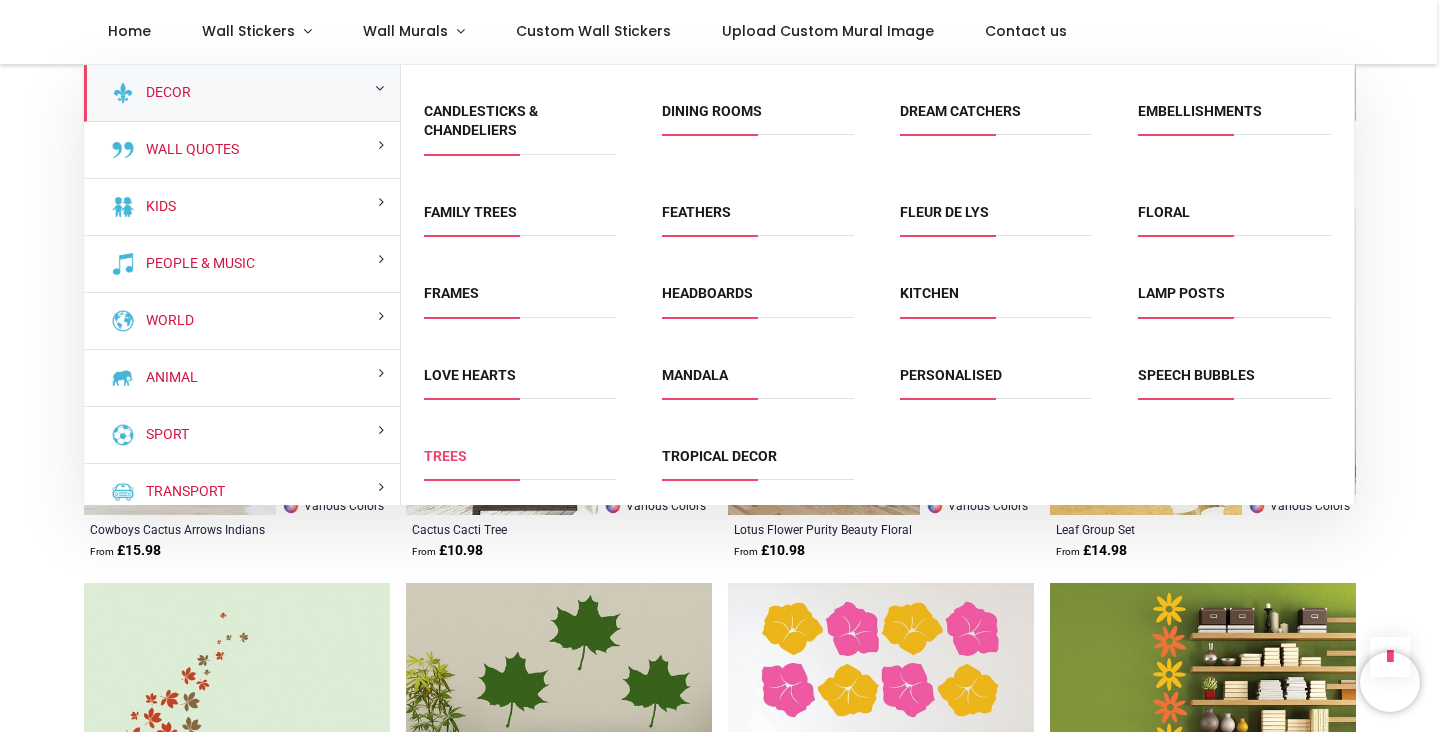 click on "Trees" at bounding box center (445, 456) 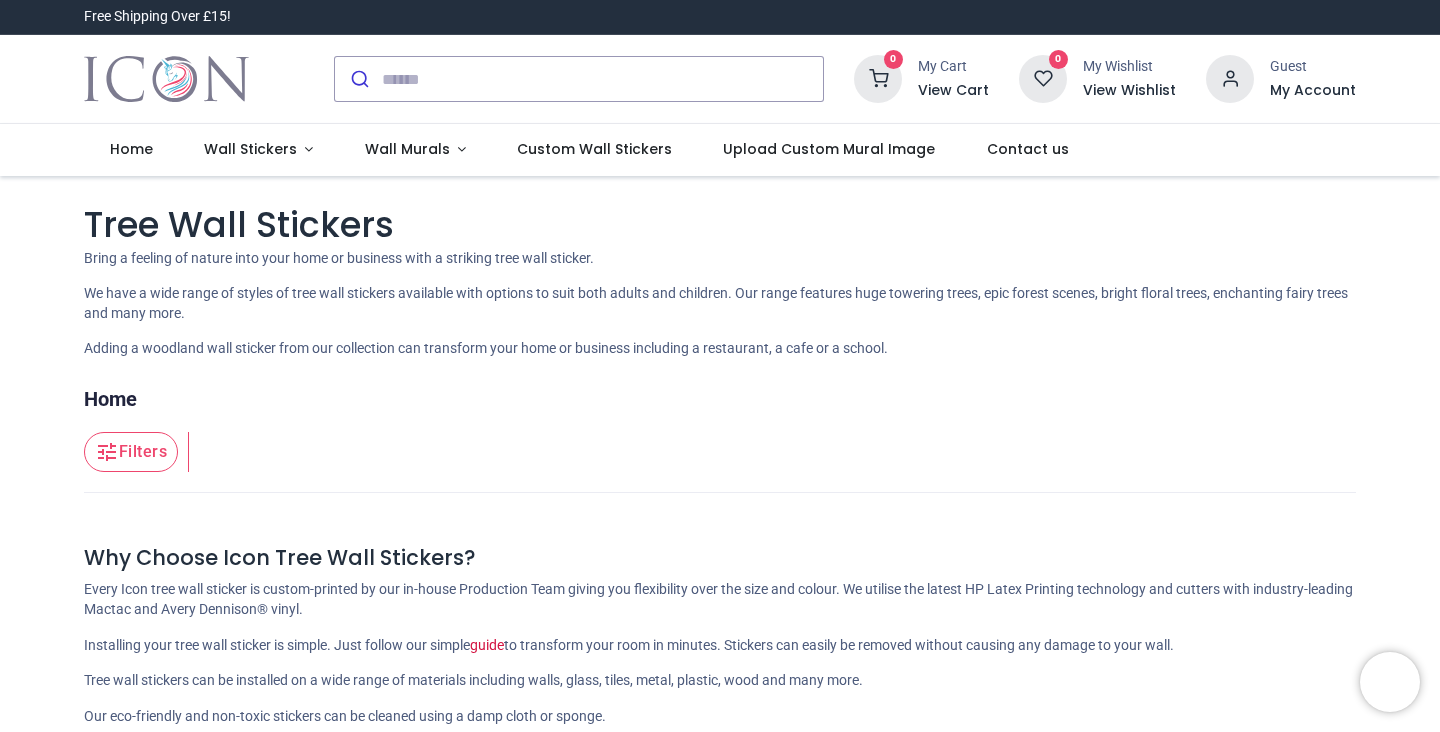 scroll, scrollTop: 0, scrollLeft: 0, axis: both 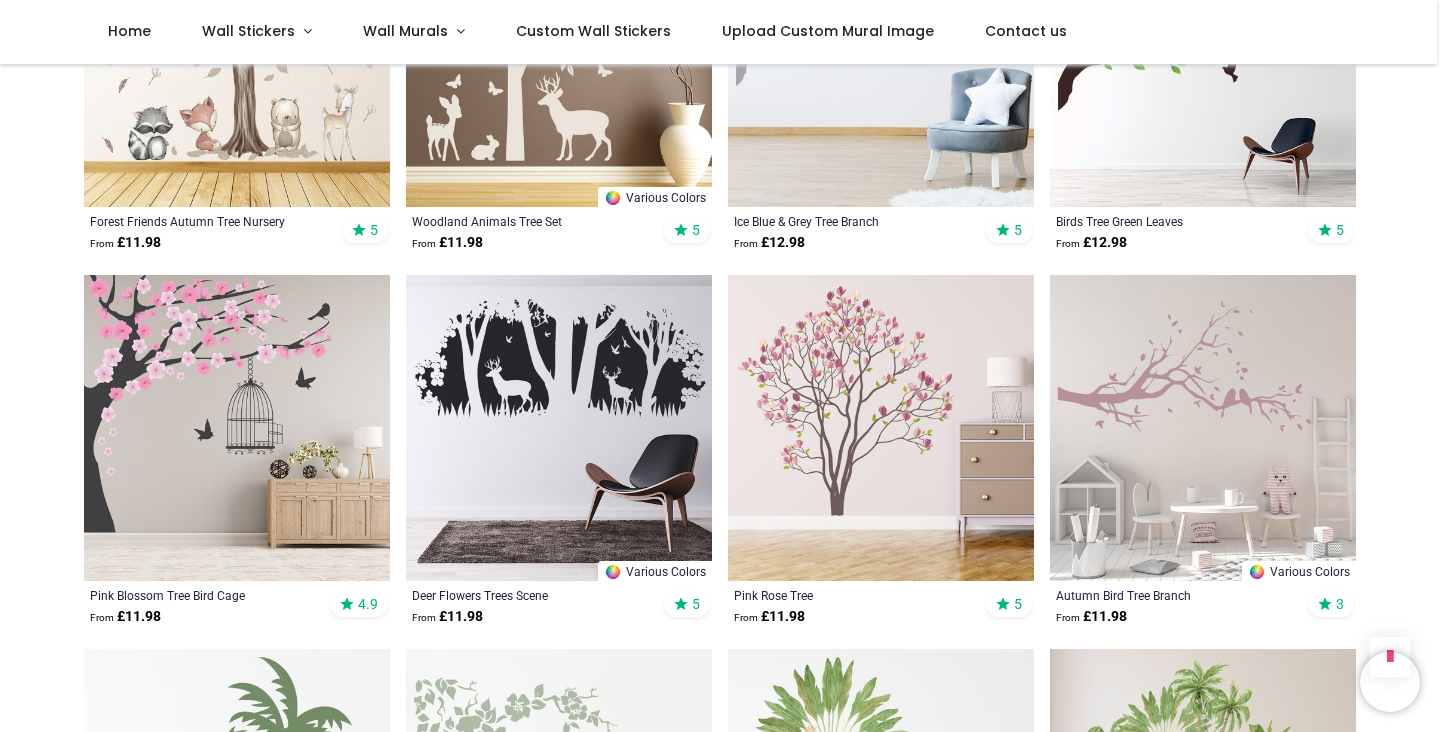 click at bounding box center [881, 428] 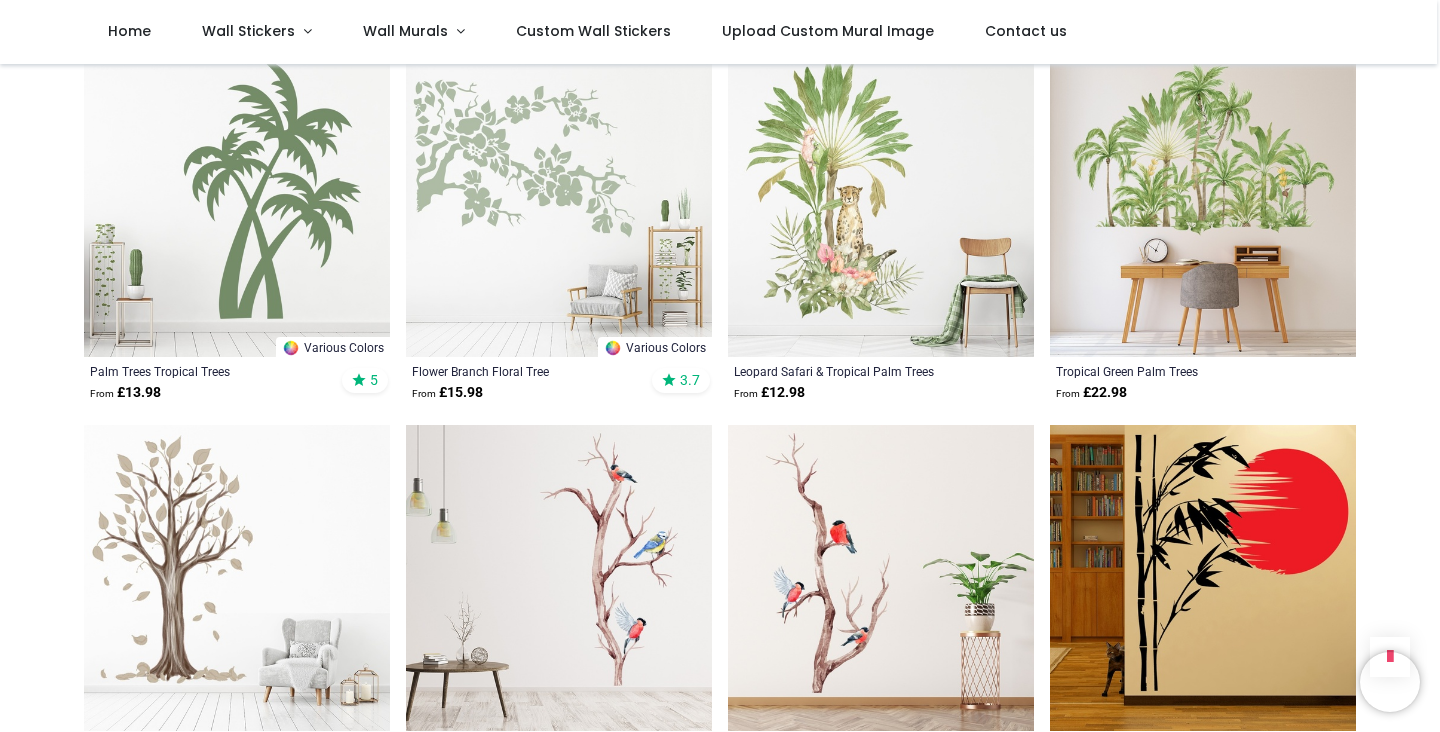 scroll, scrollTop: 1926, scrollLeft: 0, axis: vertical 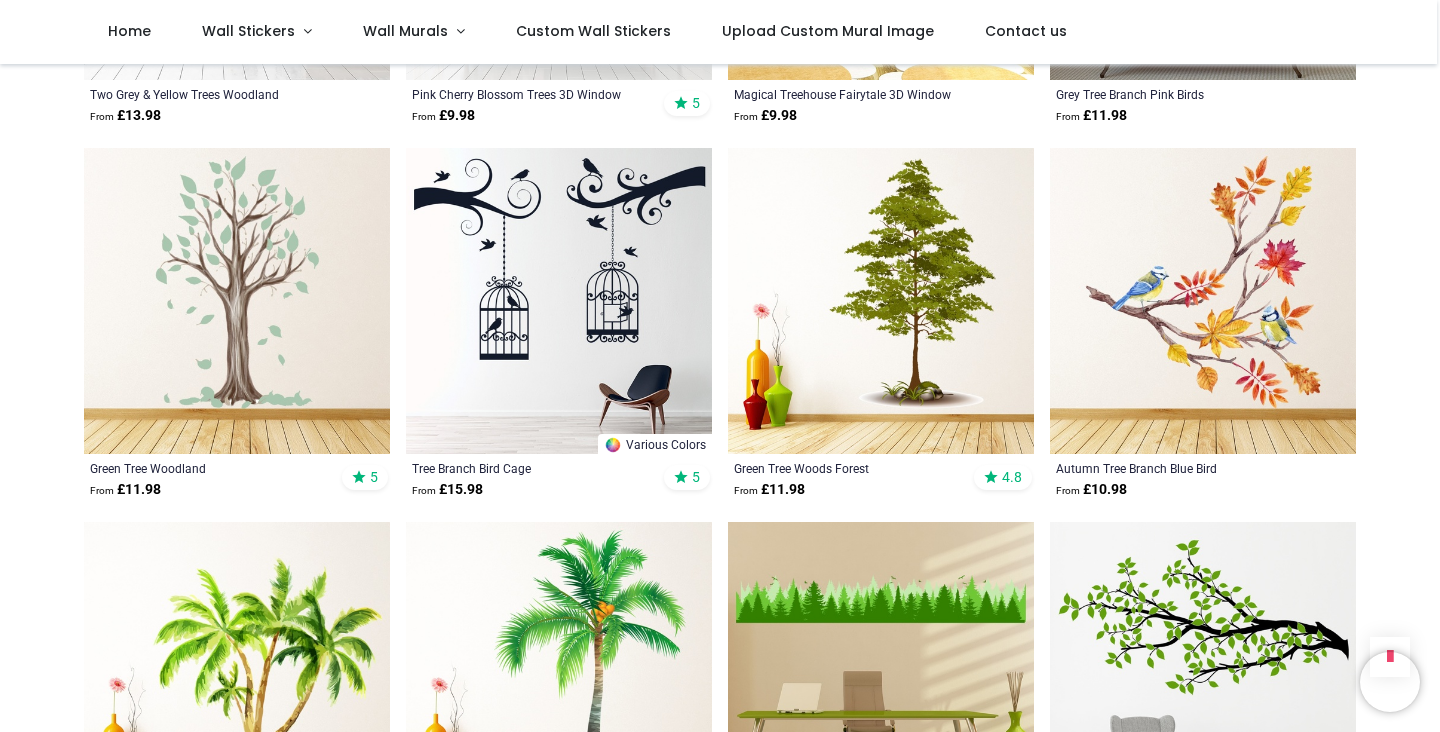 click at bounding box center (881, 301) 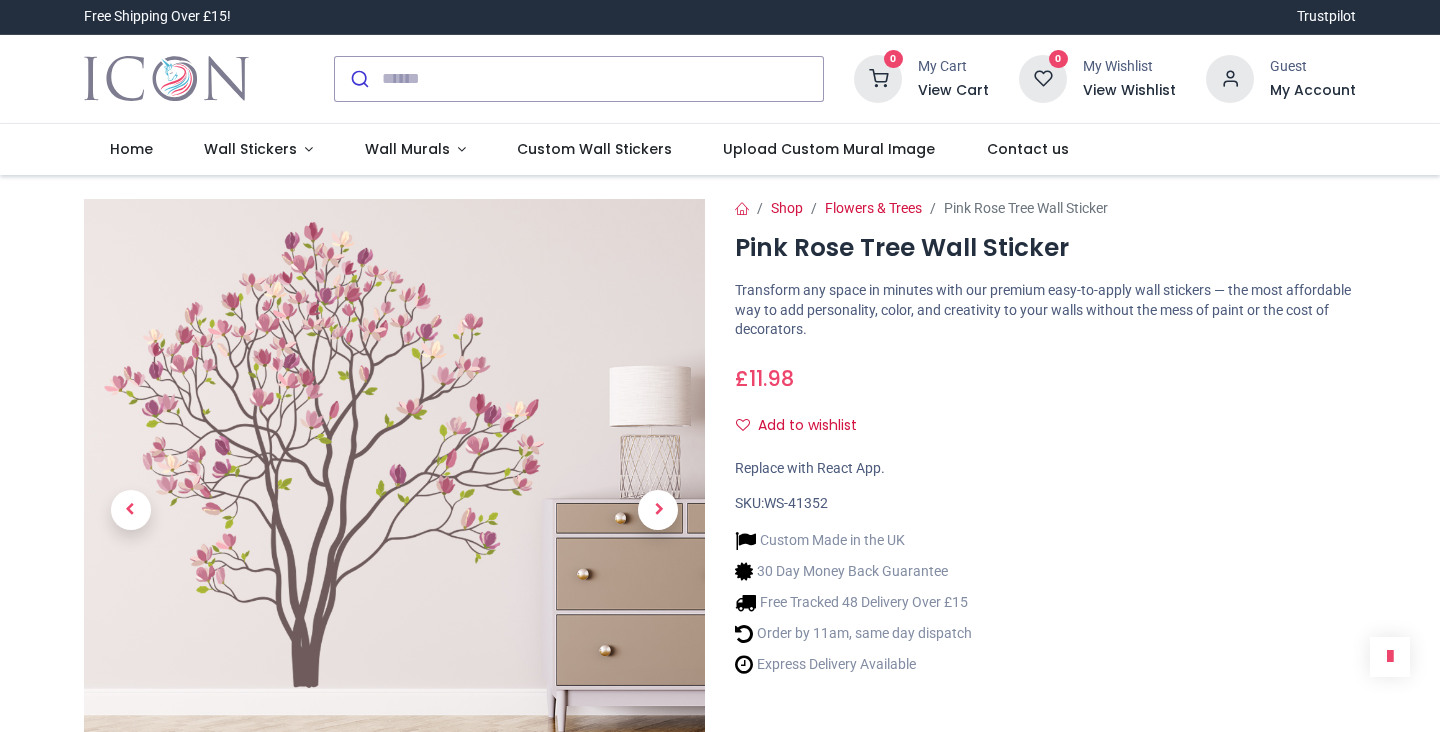 scroll, scrollTop: 0, scrollLeft: 0, axis: both 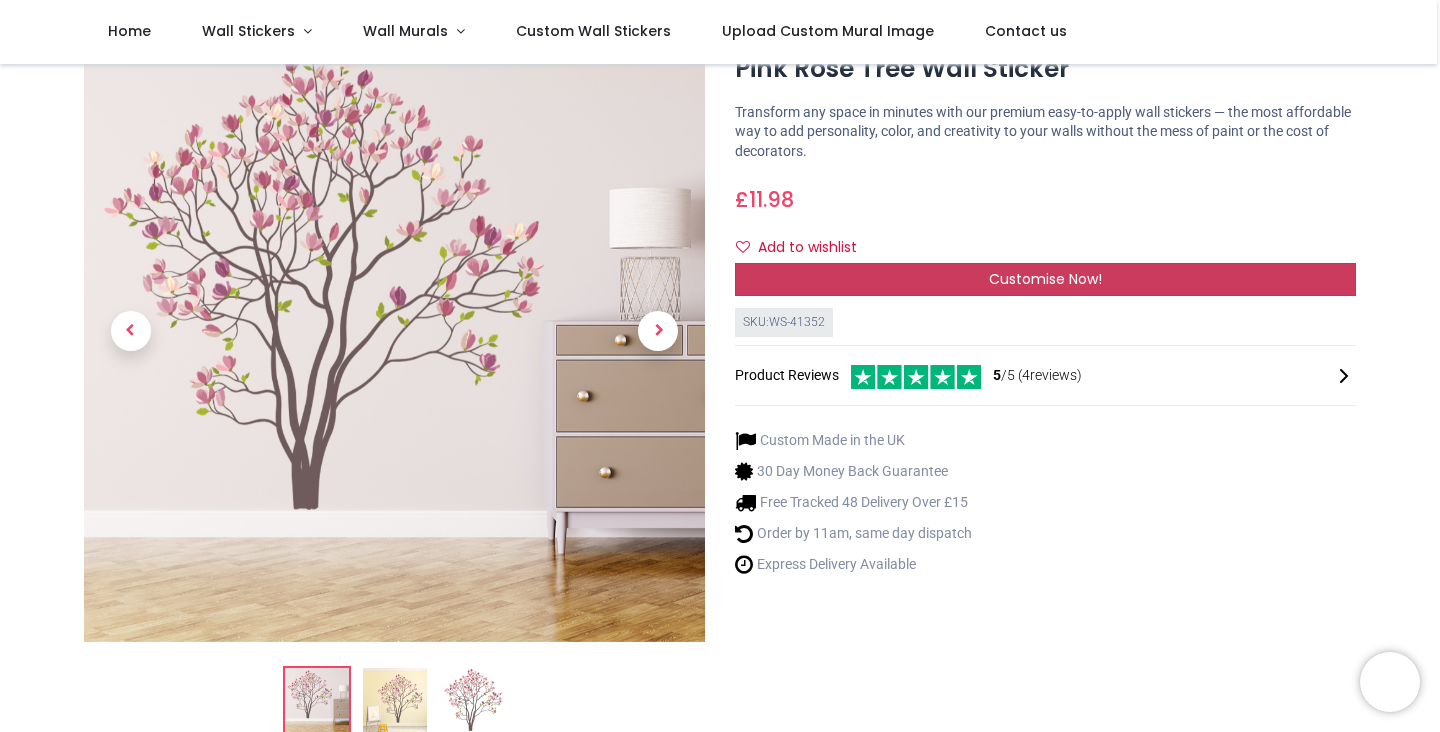 click on "Customise Now!" at bounding box center [1045, 279] 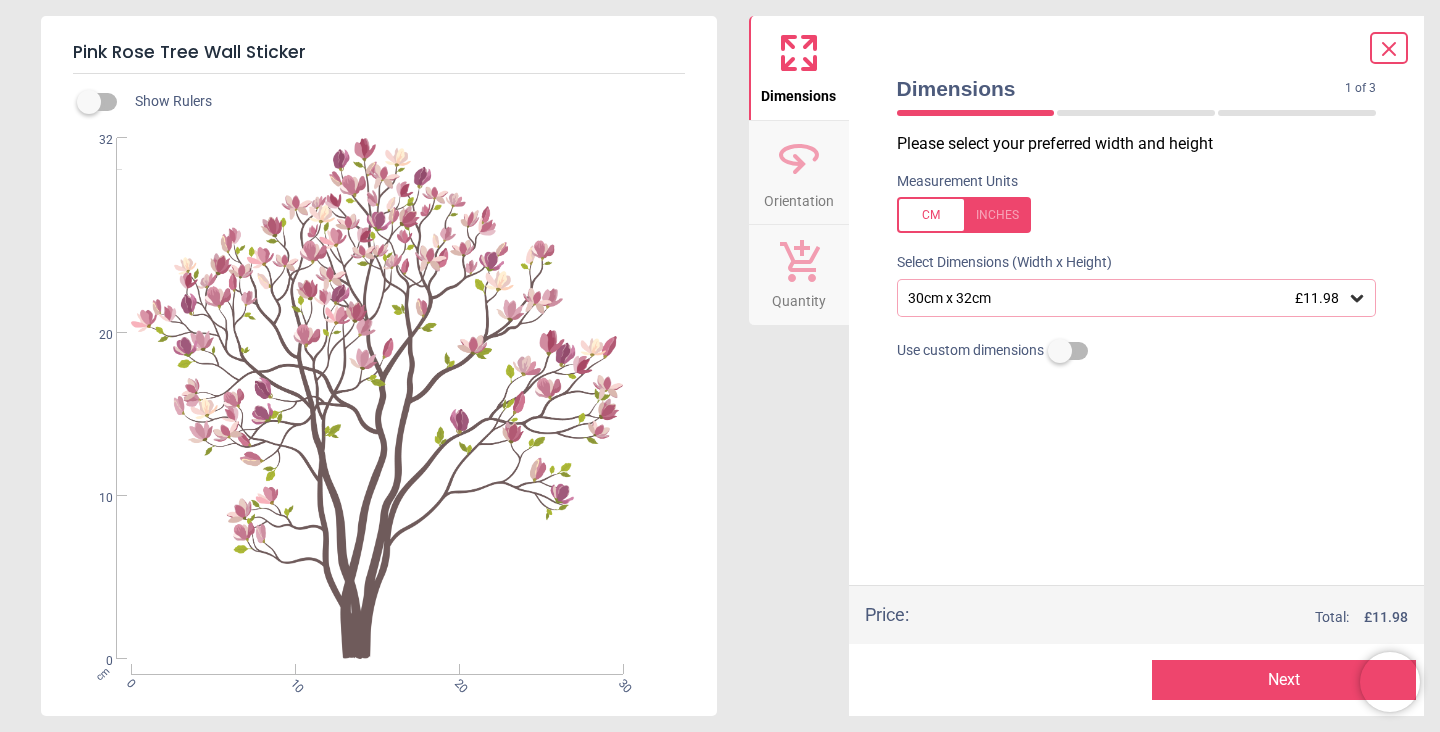 click 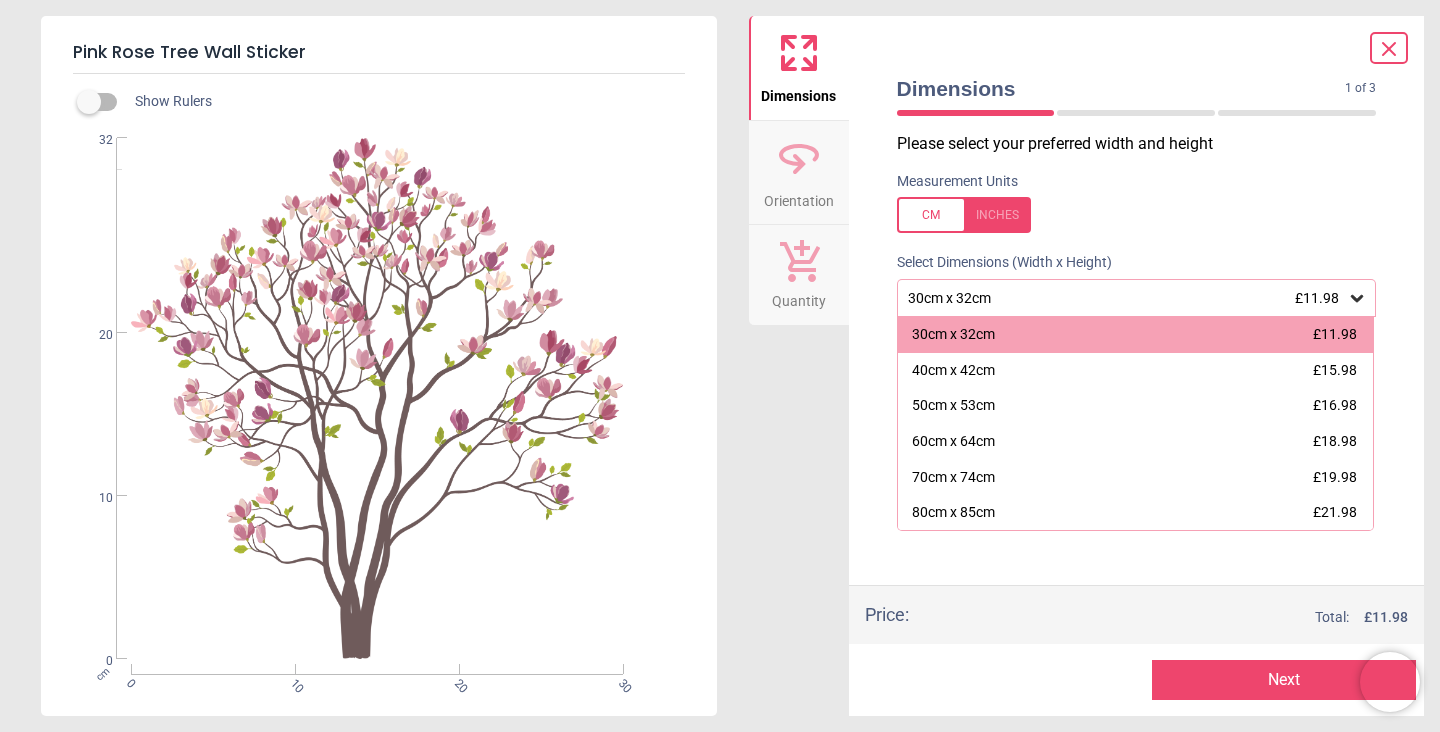 click on "1   of  4" at bounding box center (1137, 113) 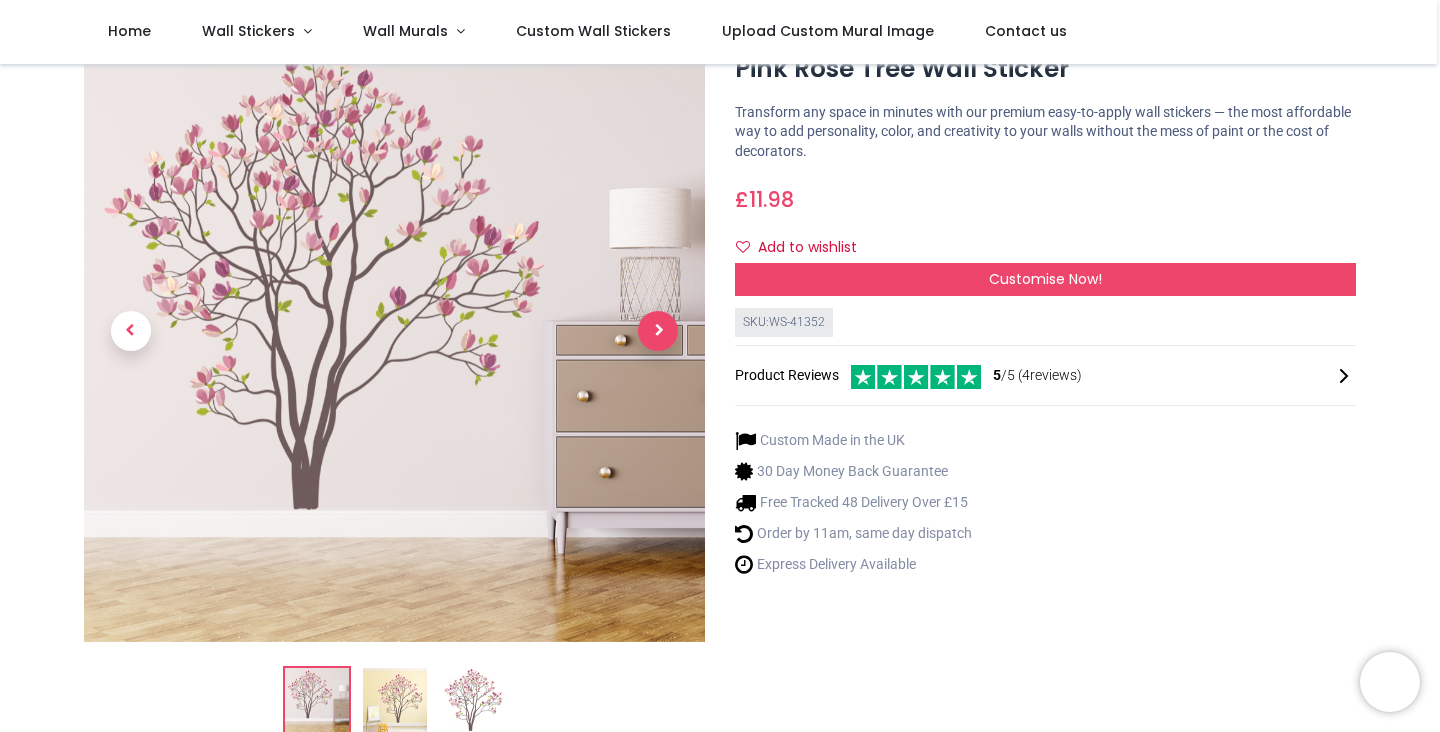 click at bounding box center (658, 331) 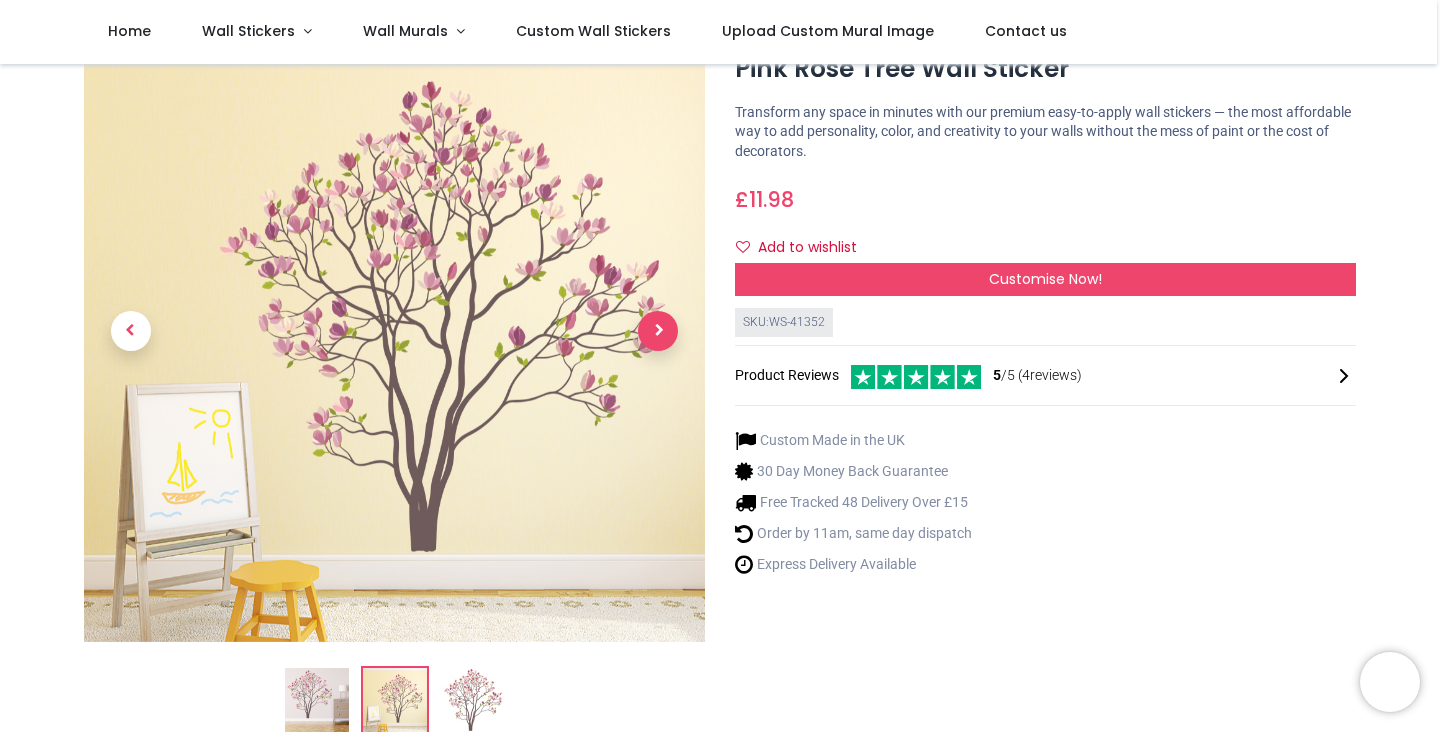 click at bounding box center [394, 385] 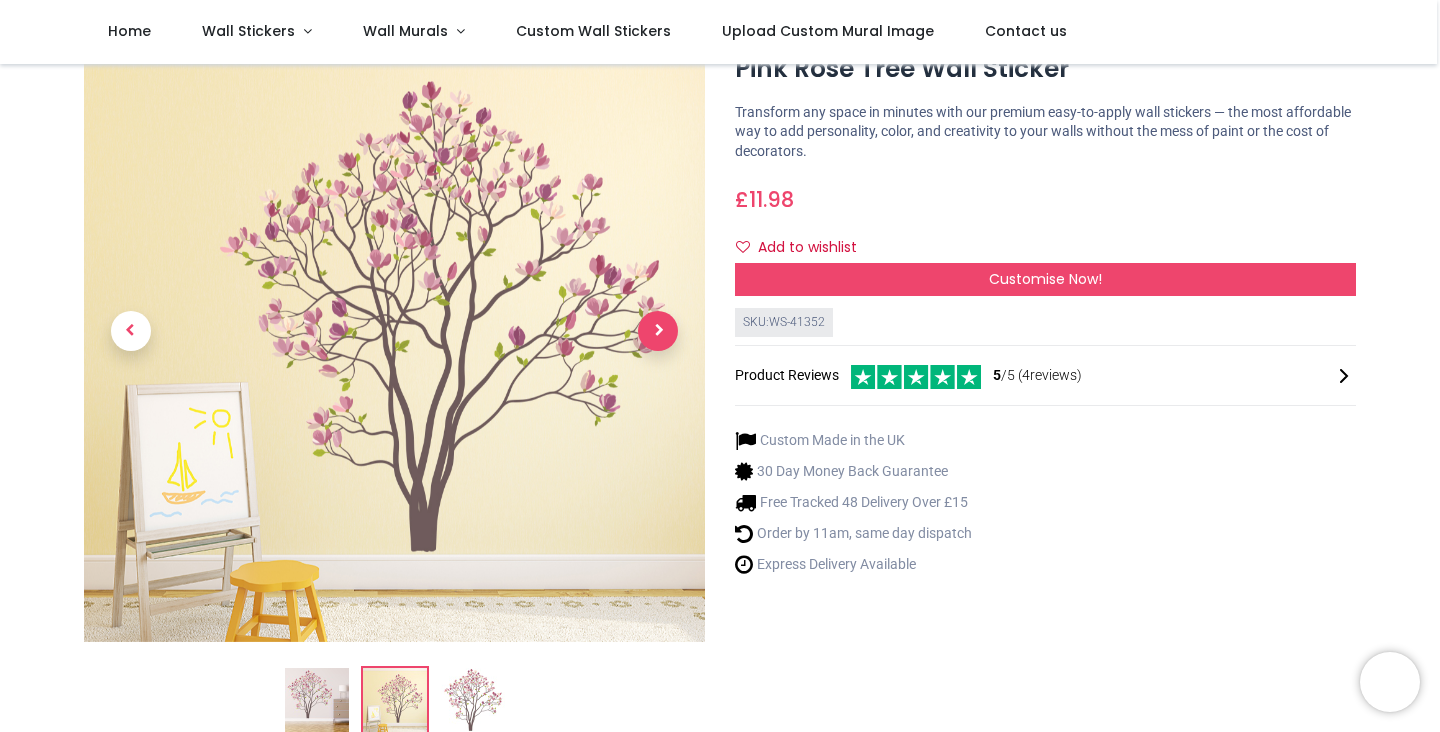 click at bounding box center (658, 331) 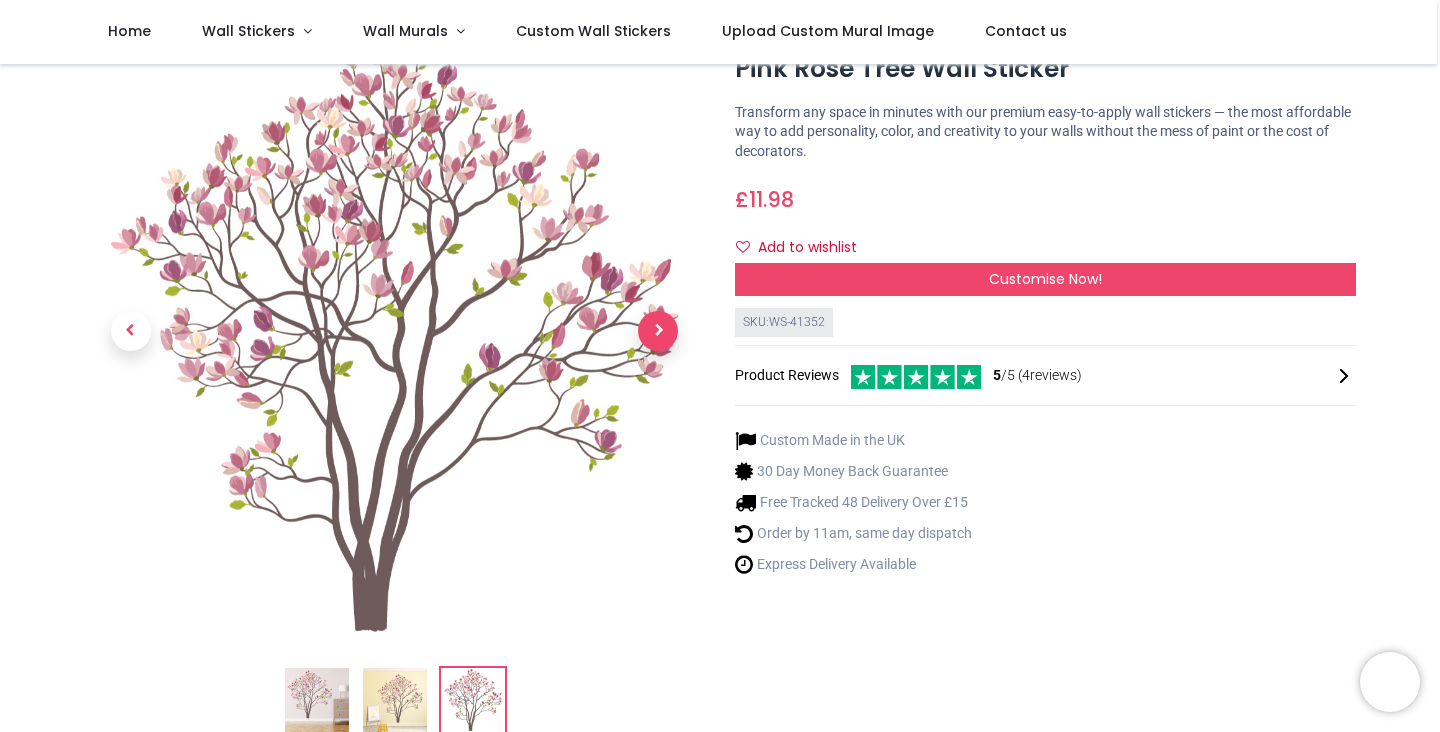 click at bounding box center [658, 331] 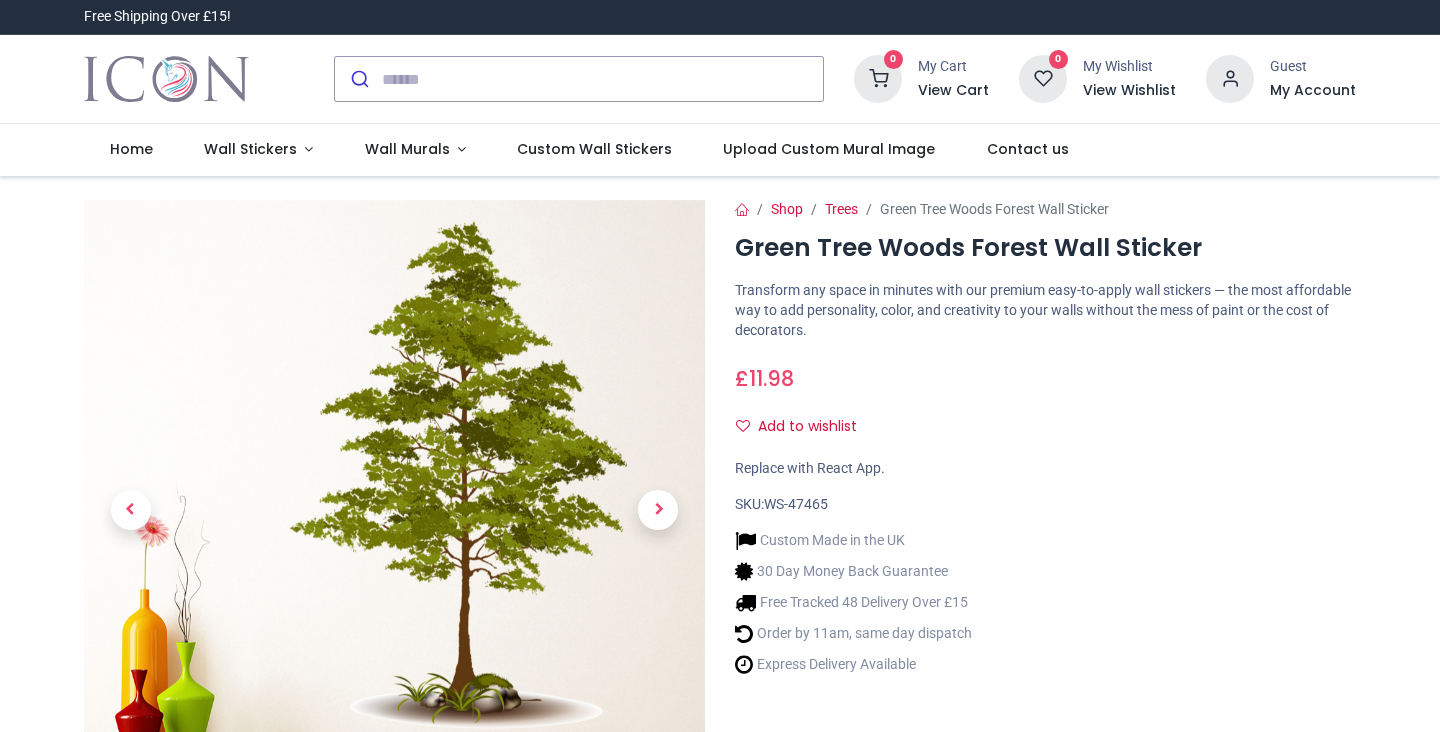 scroll, scrollTop: 0, scrollLeft: 0, axis: both 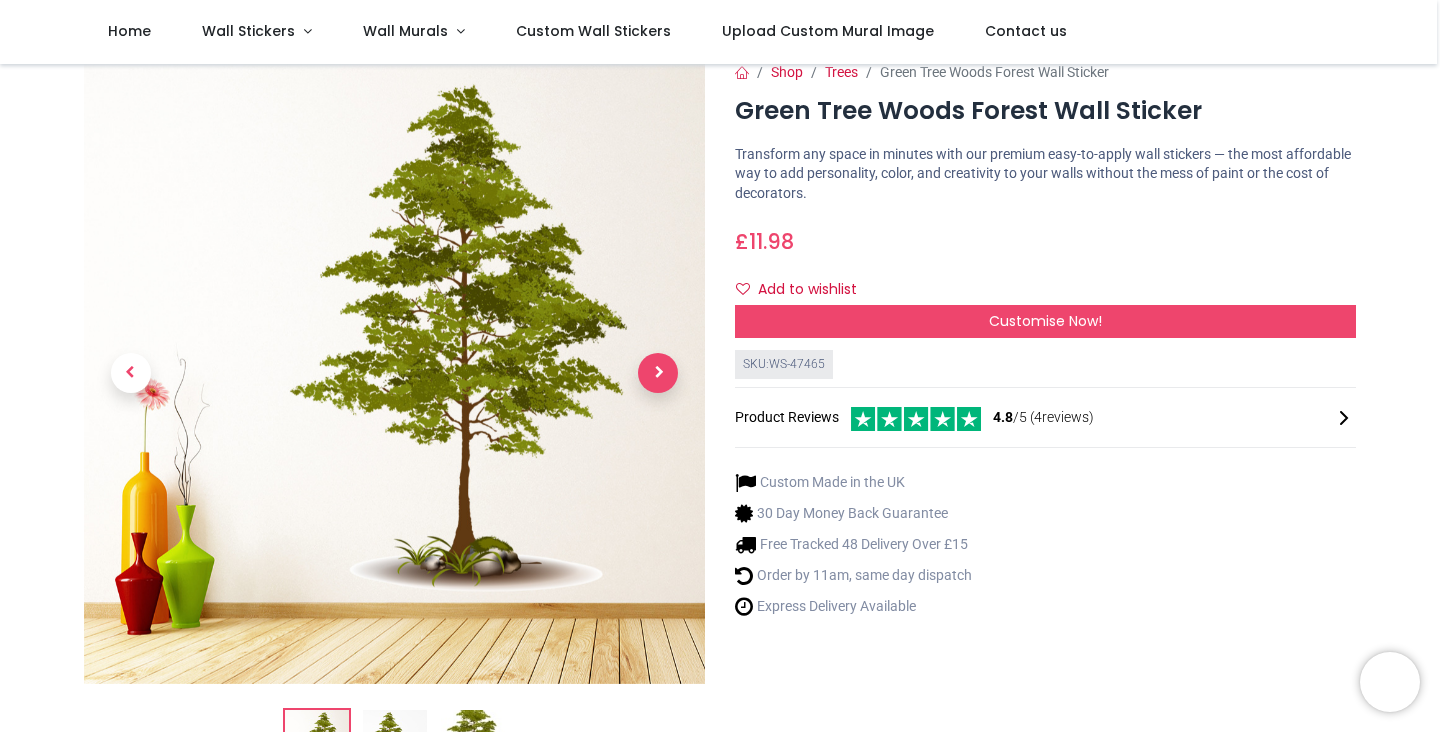 click at bounding box center [658, 373] 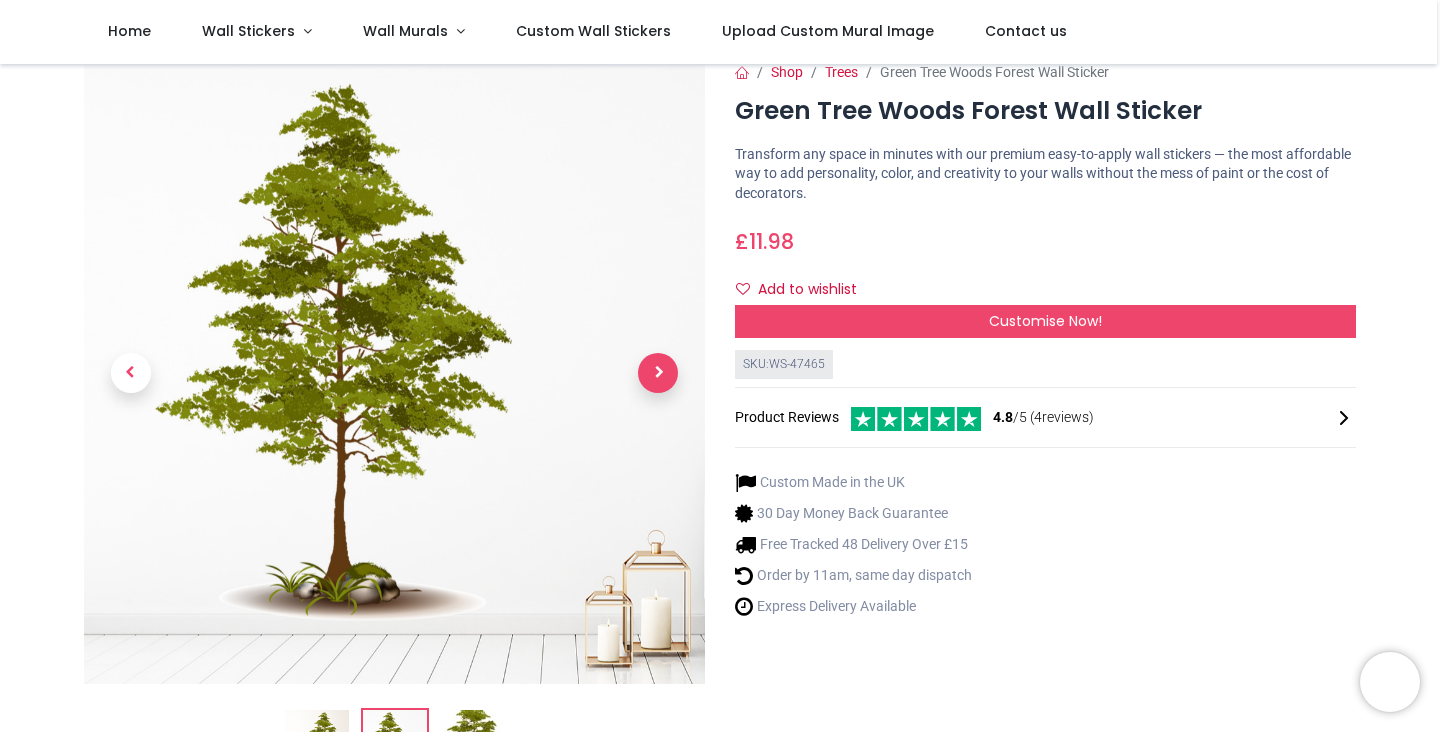 click at bounding box center (658, 373) 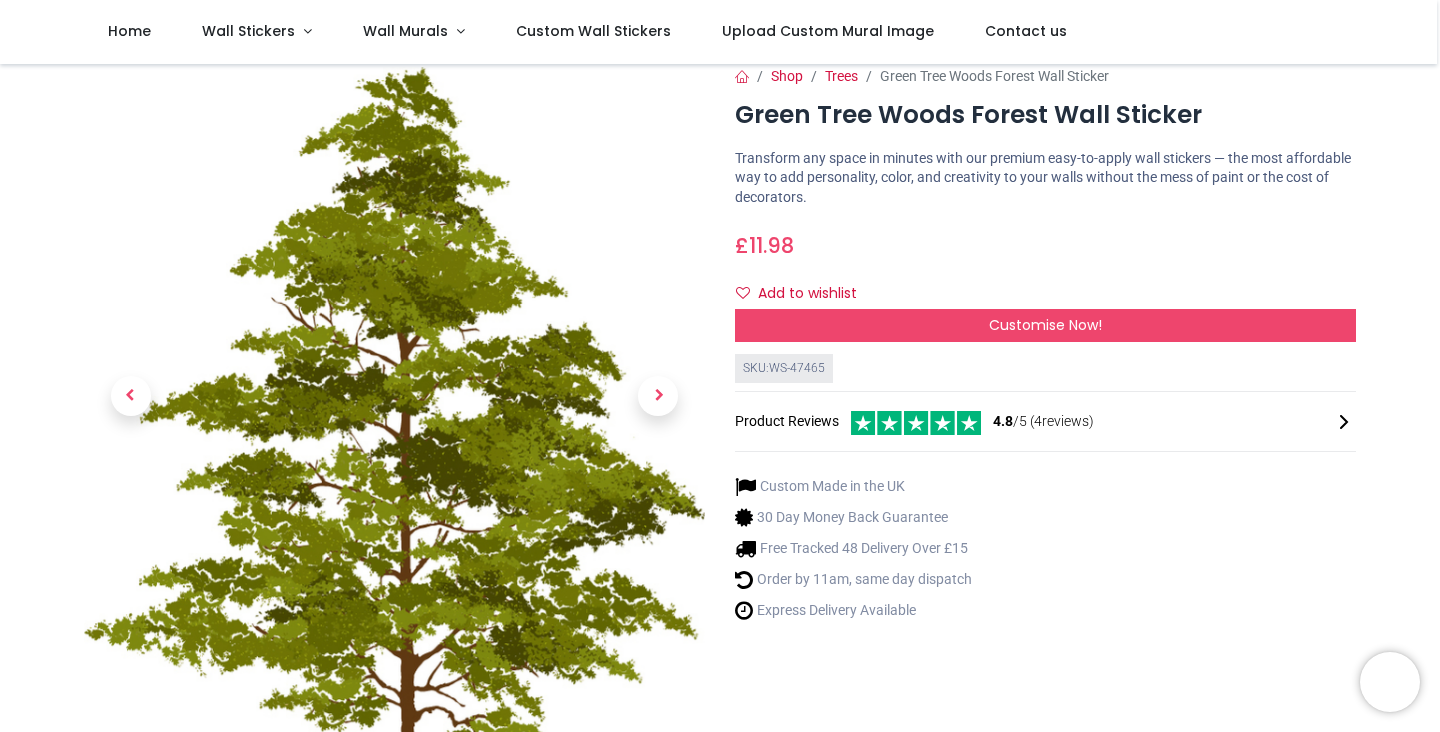 scroll, scrollTop: 20, scrollLeft: 0, axis: vertical 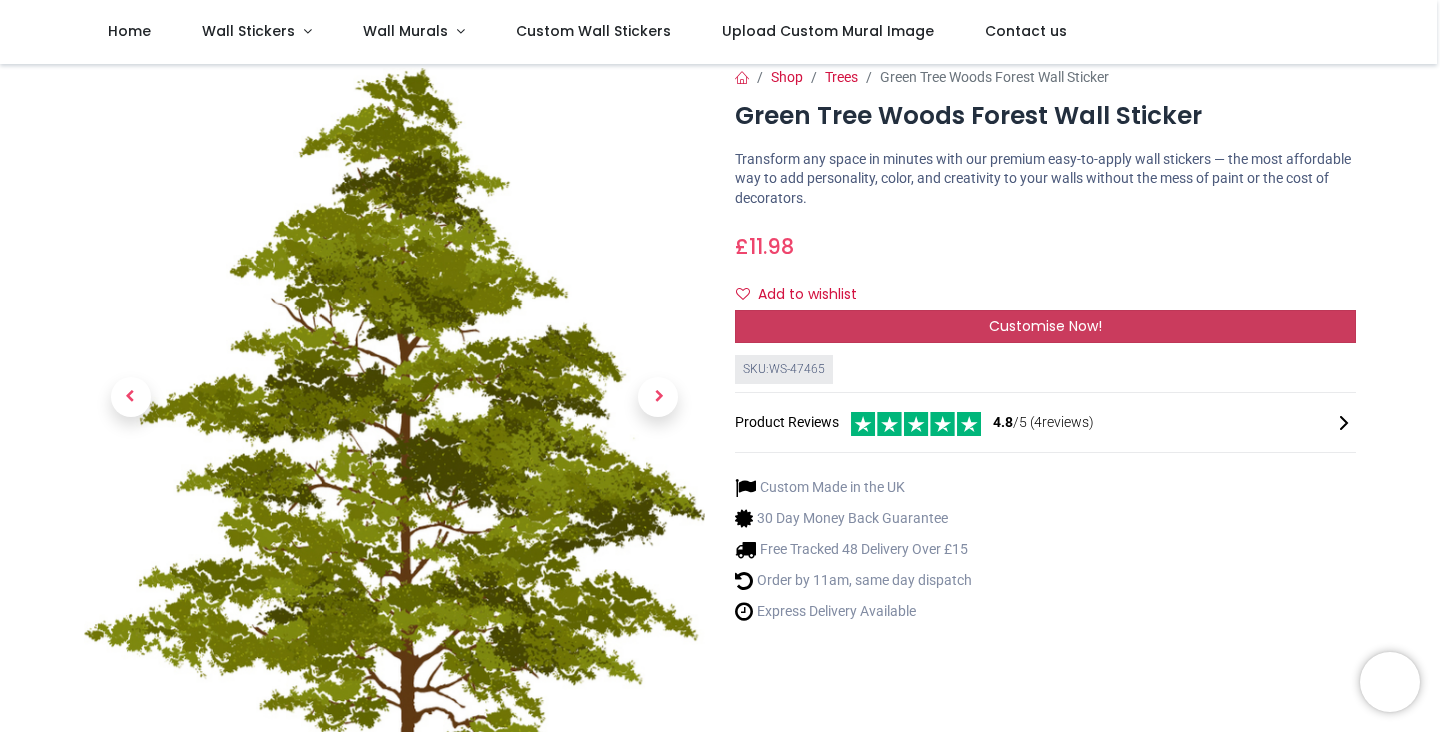 click on "Customise Now!" at bounding box center [1045, 326] 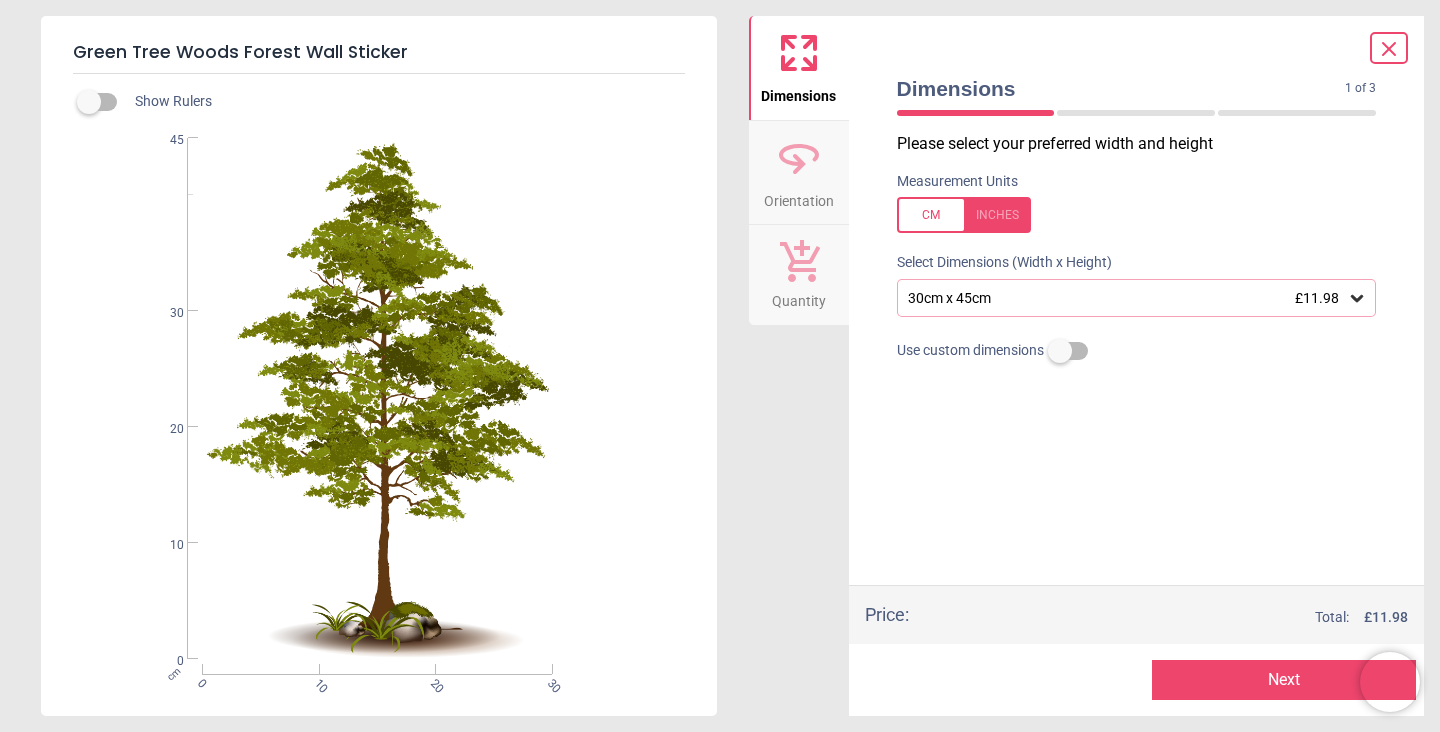 click 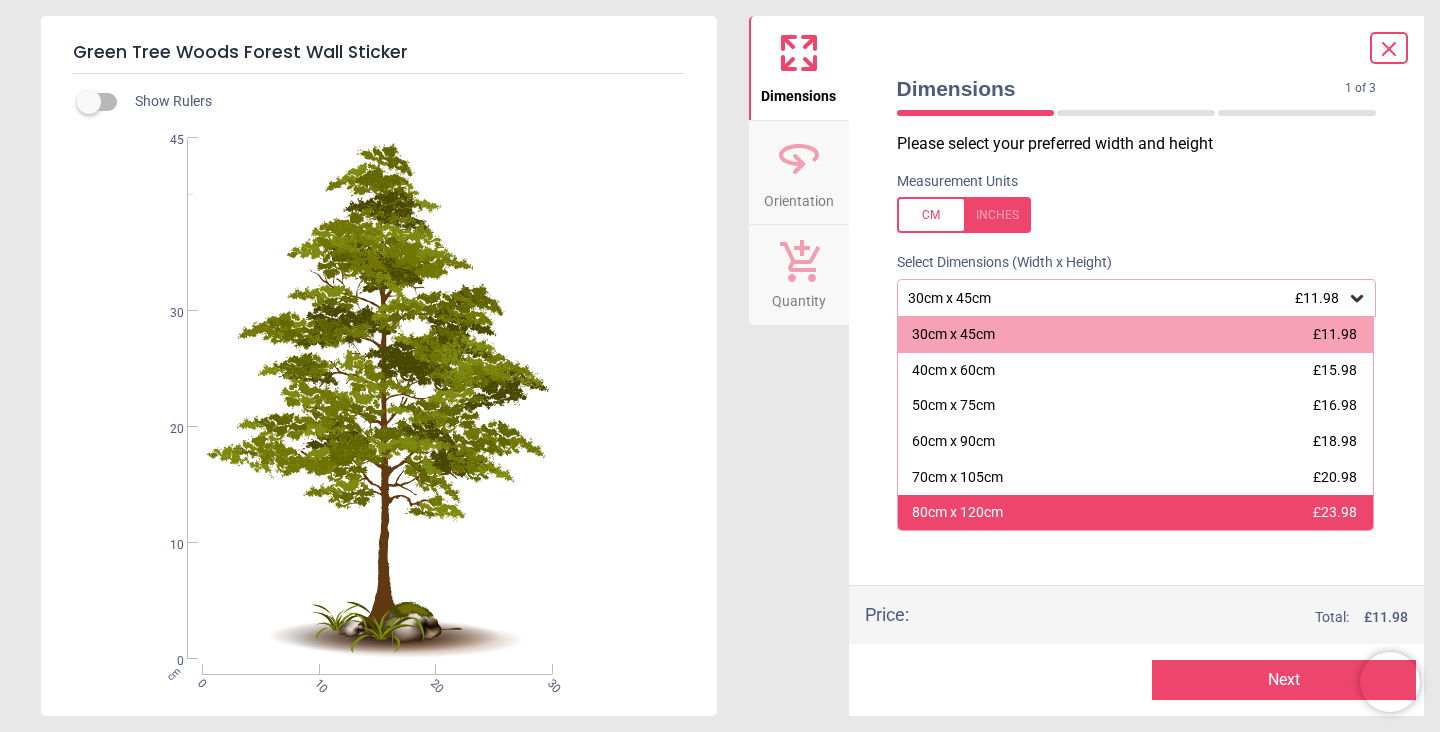 click on "80cm  x  120cm       £23.98" at bounding box center (1136, 513) 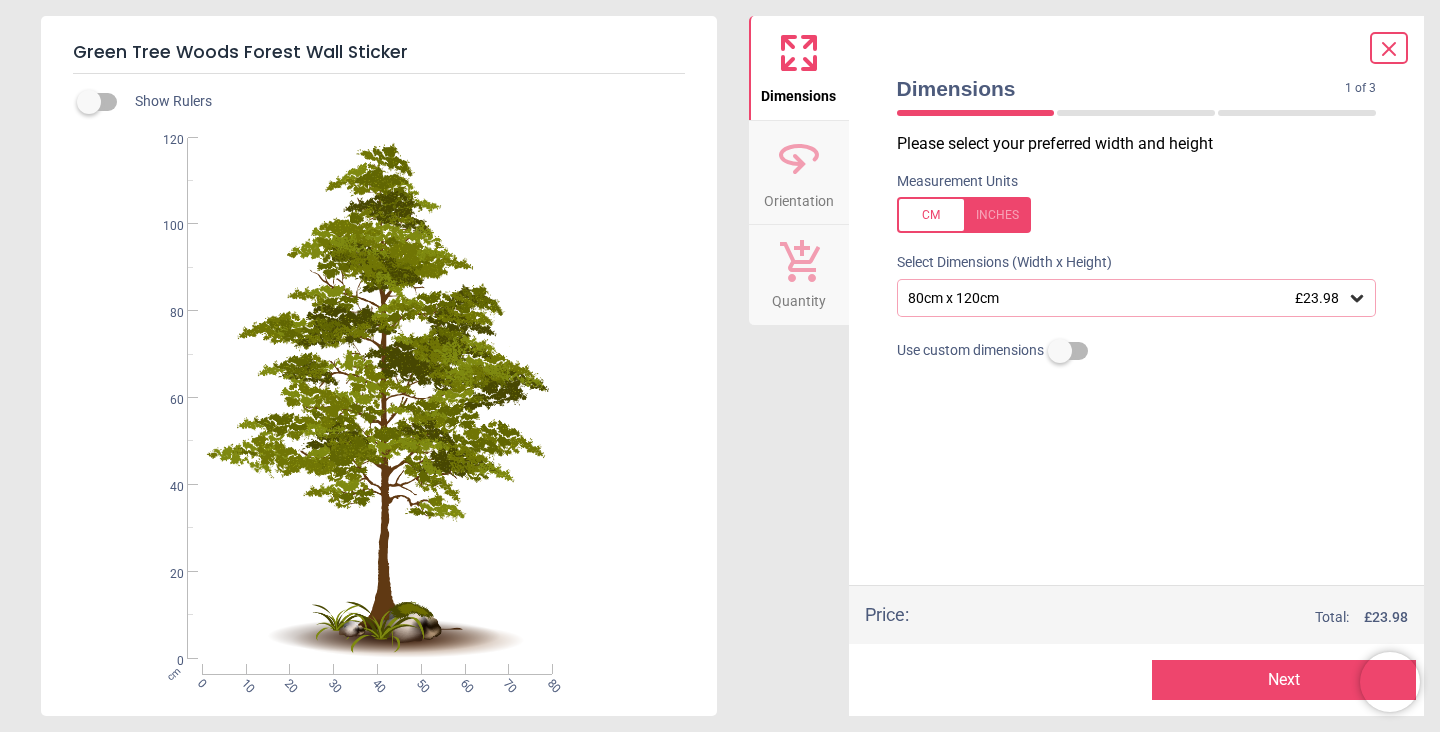 click 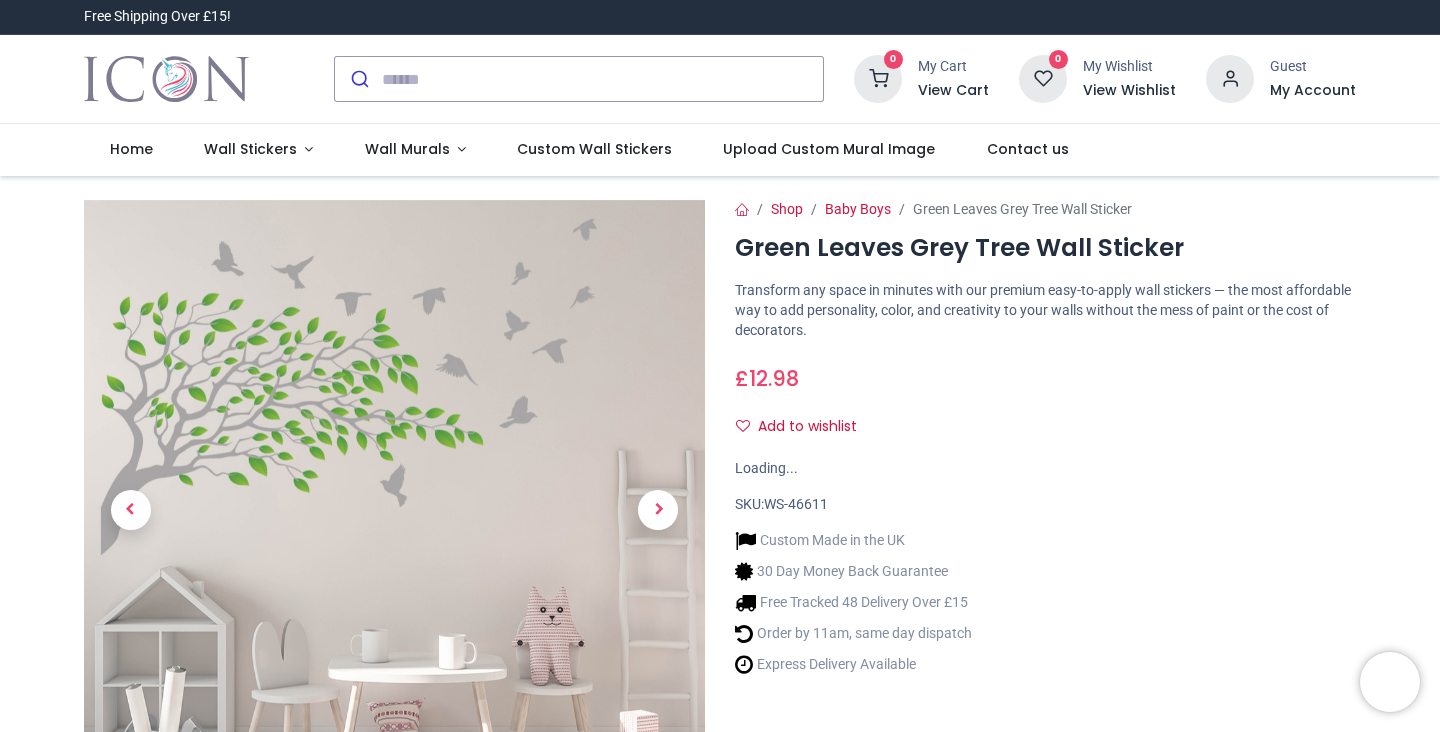 scroll, scrollTop: 0, scrollLeft: 0, axis: both 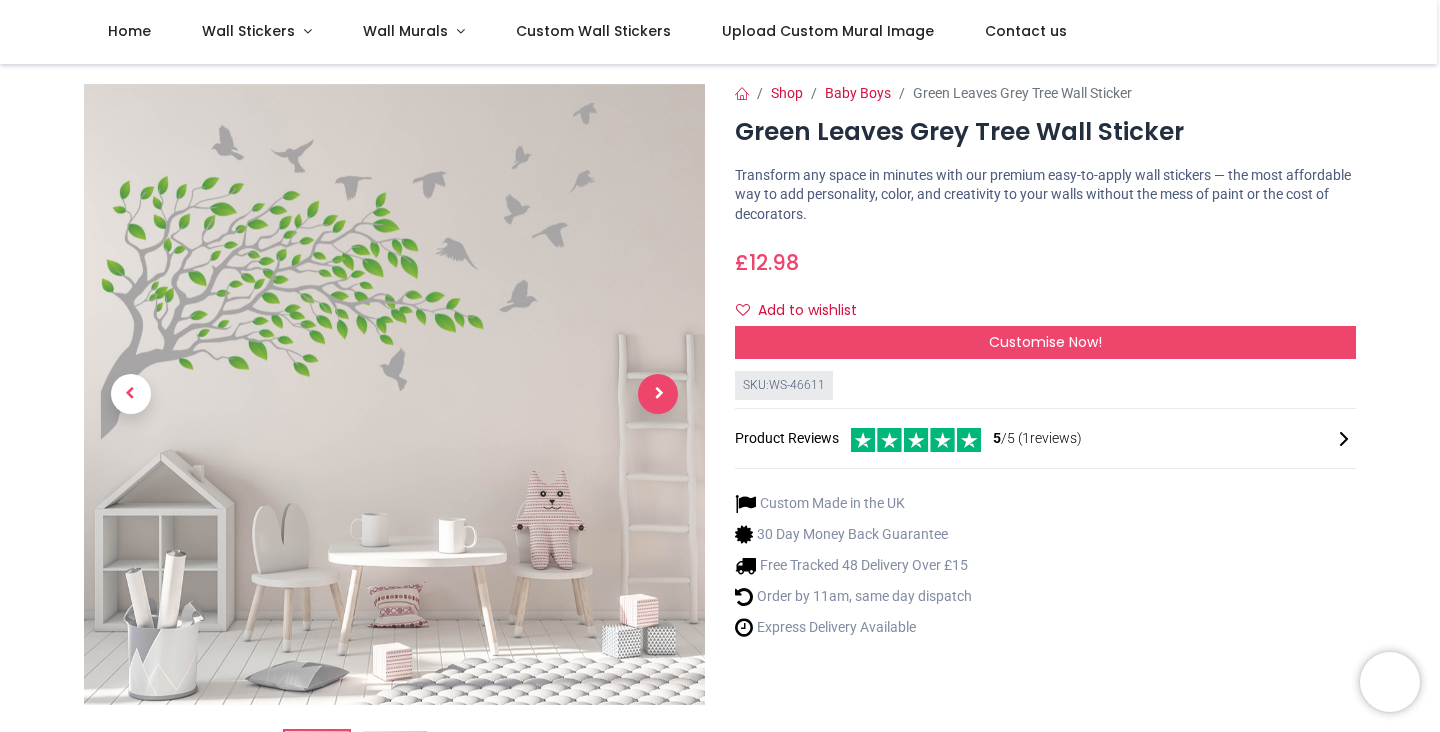 click at bounding box center [658, 394] 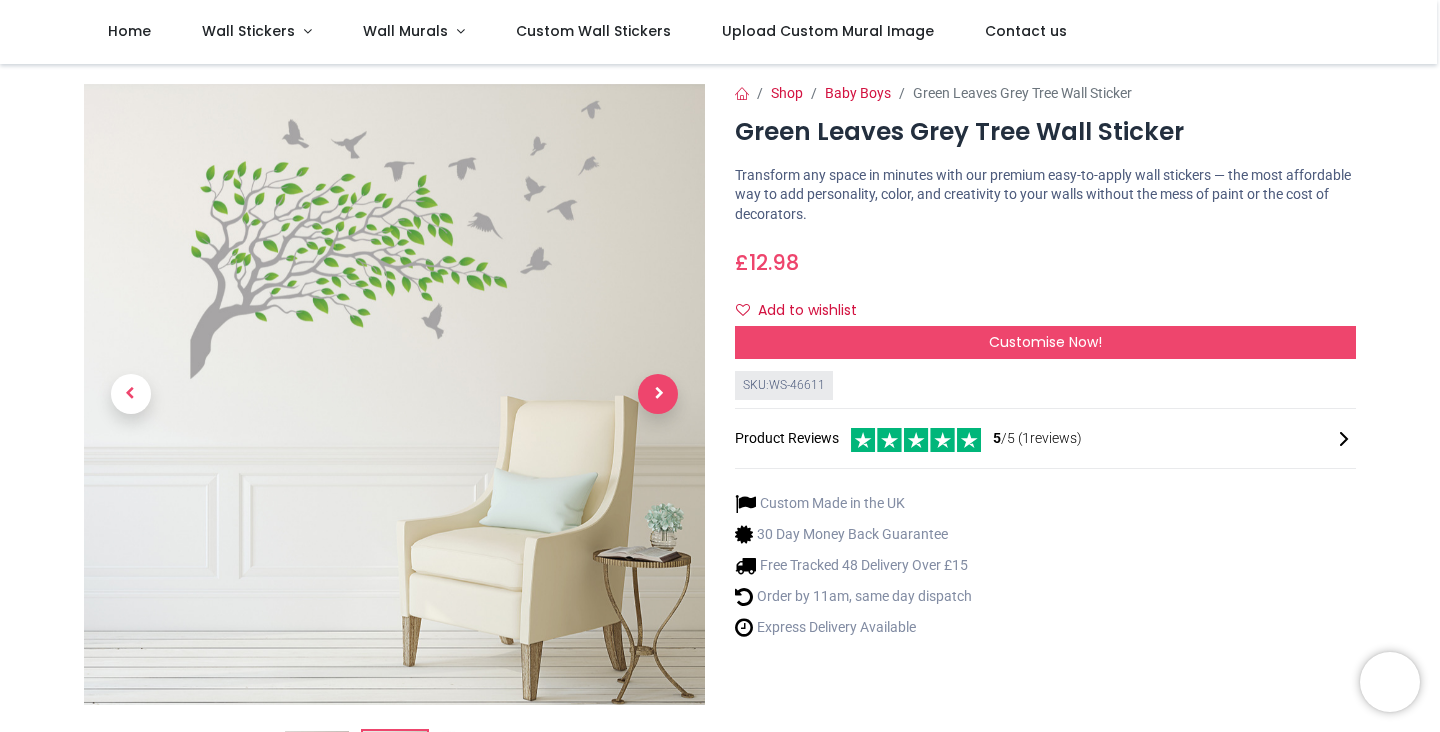click at bounding box center [658, 394] 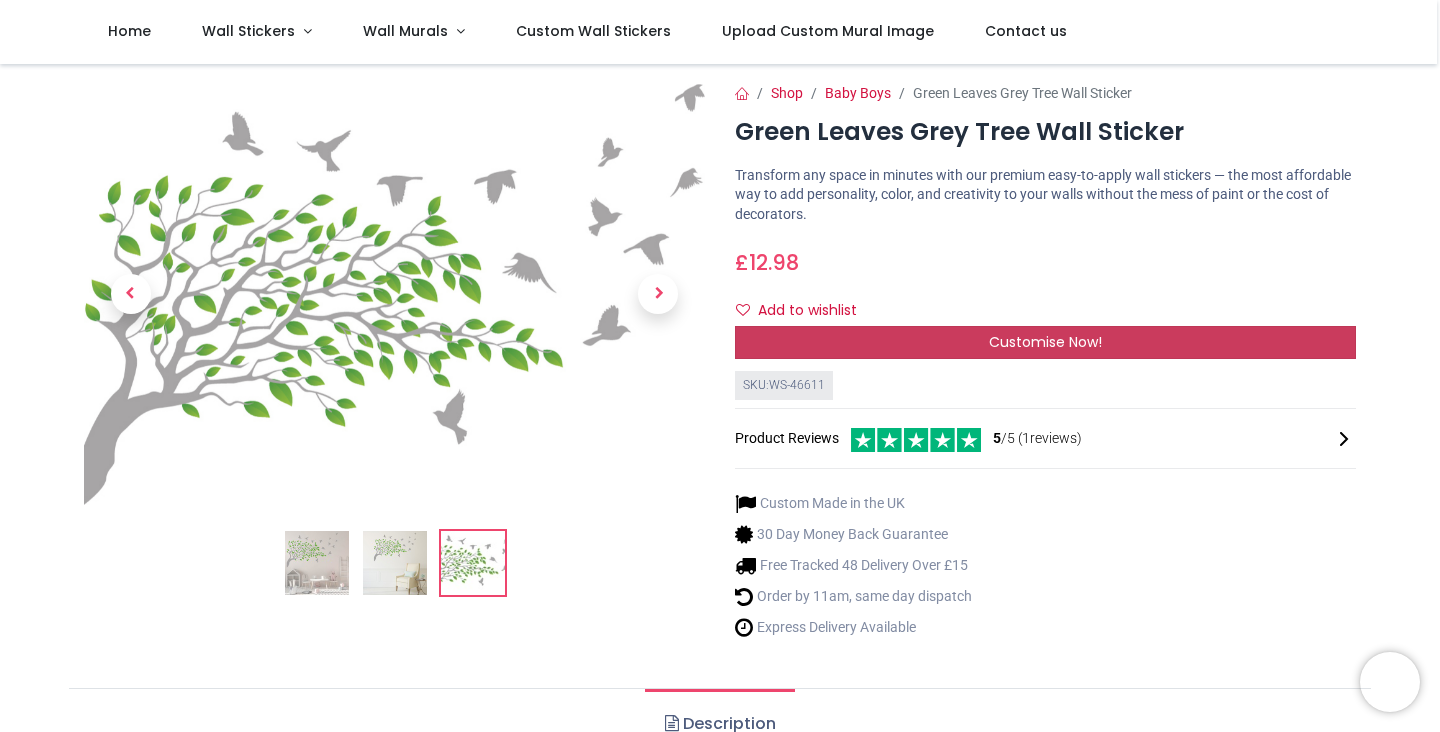 click on "Customise Now!" at bounding box center (1045, 342) 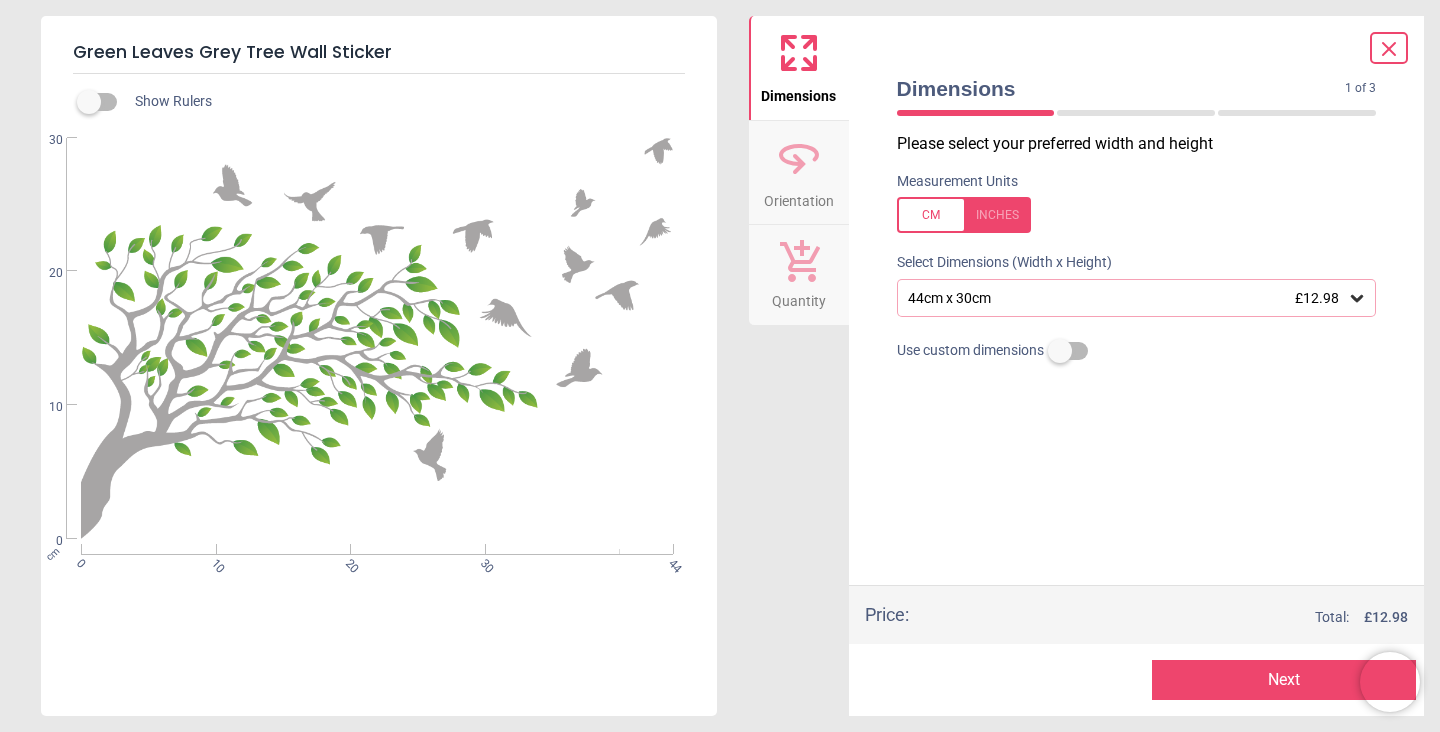 click 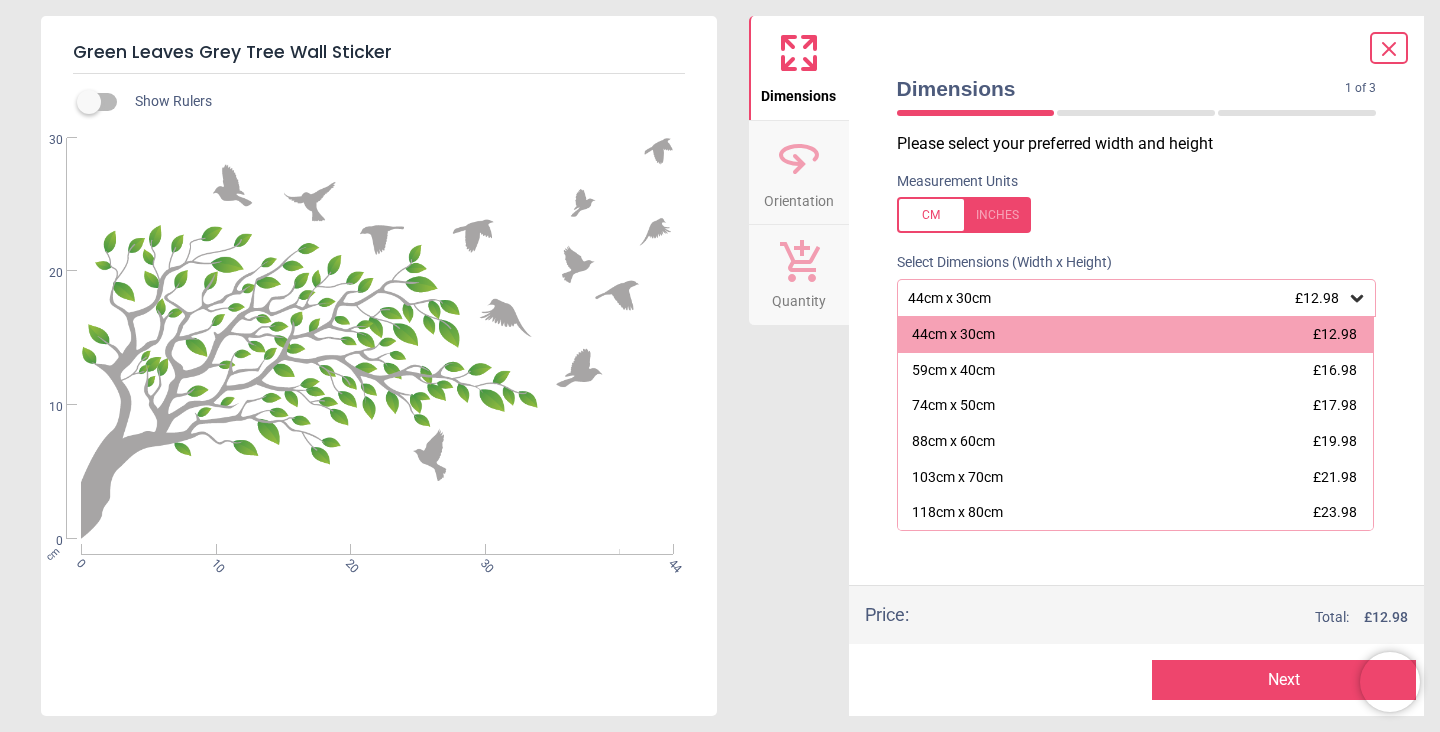click 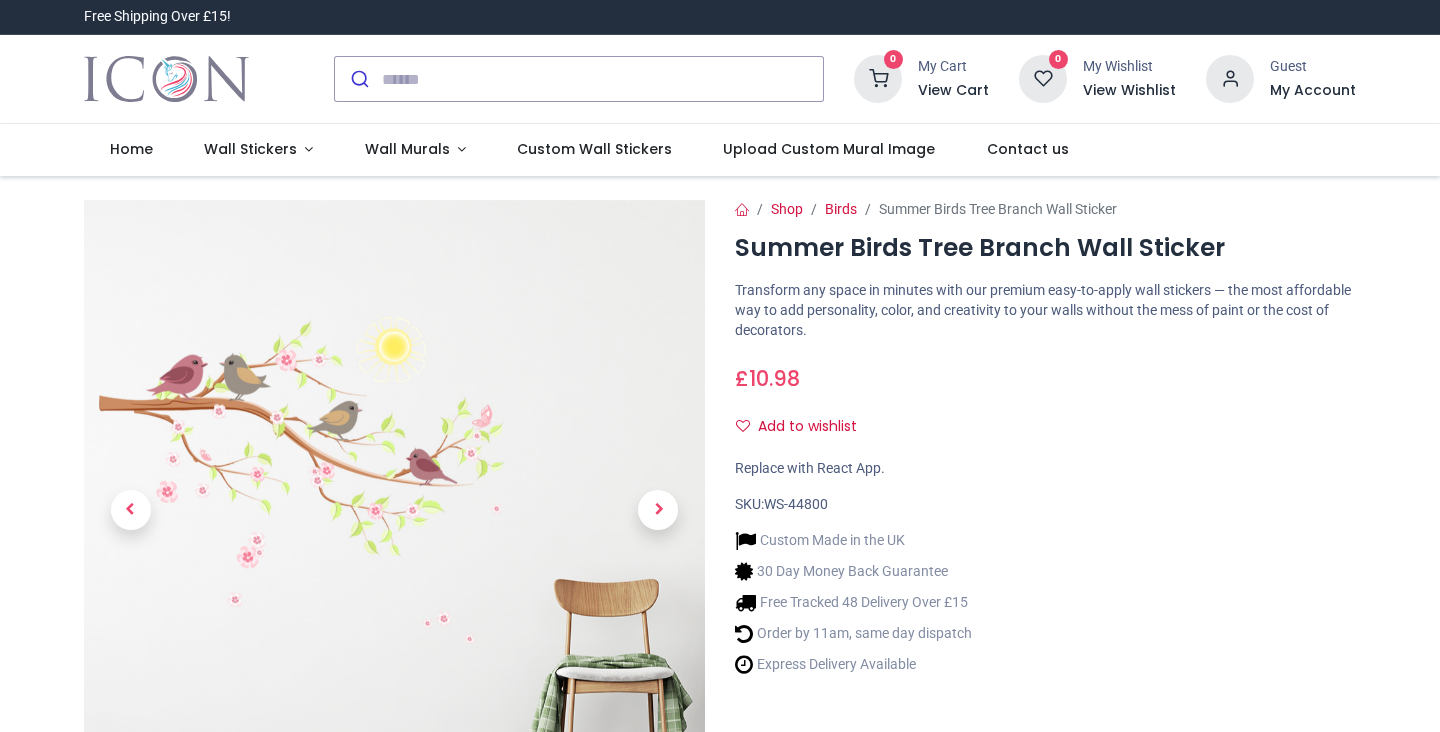 scroll, scrollTop: 0, scrollLeft: 0, axis: both 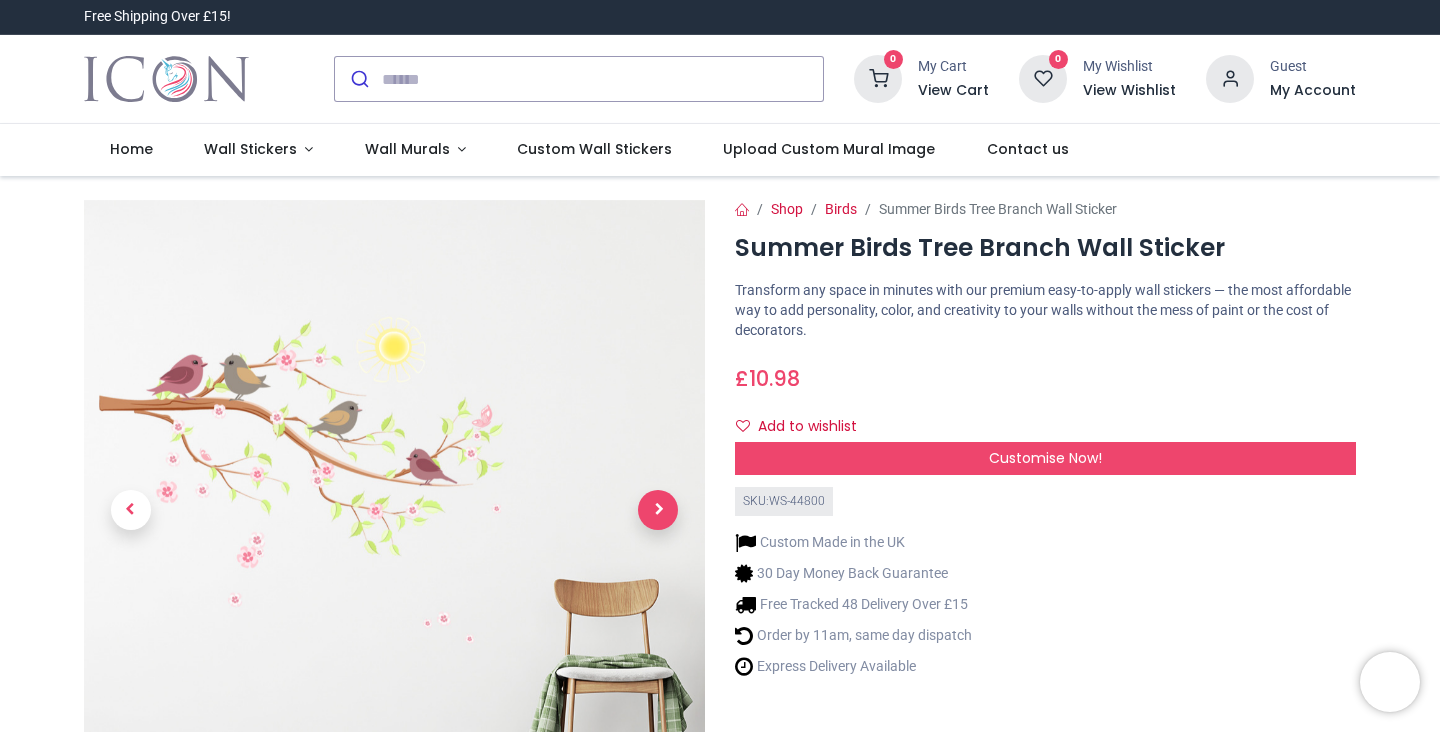 click at bounding box center [658, 510] 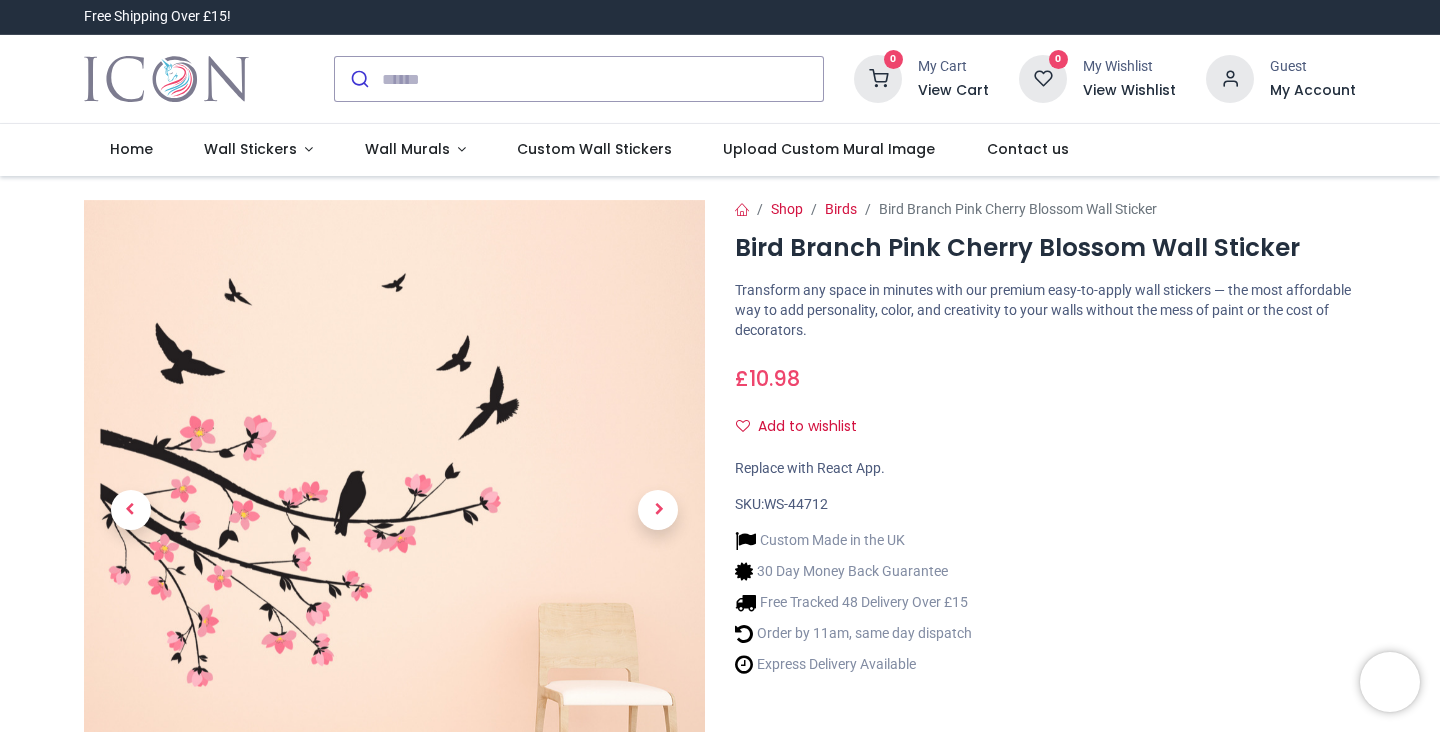 scroll, scrollTop: 0, scrollLeft: 0, axis: both 